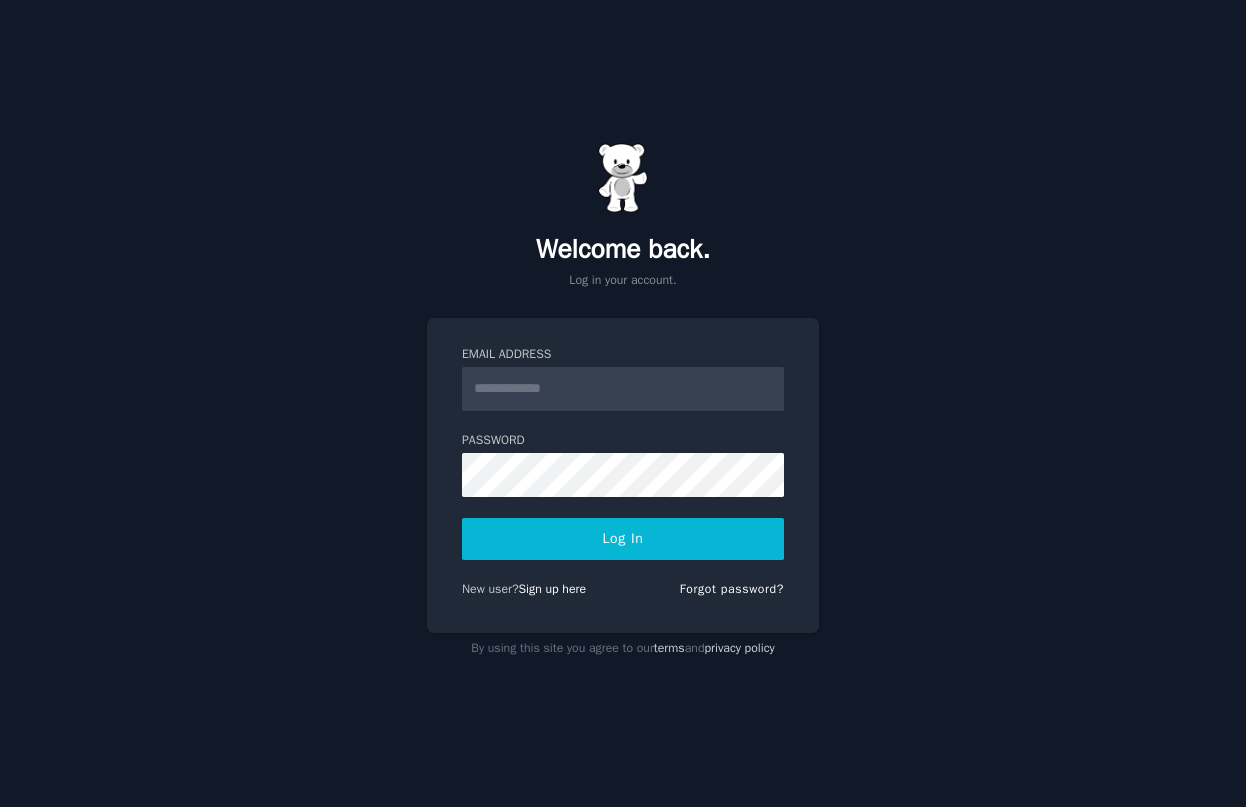 scroll, scrollTop: 0, scrollLeft: 0, axis: both 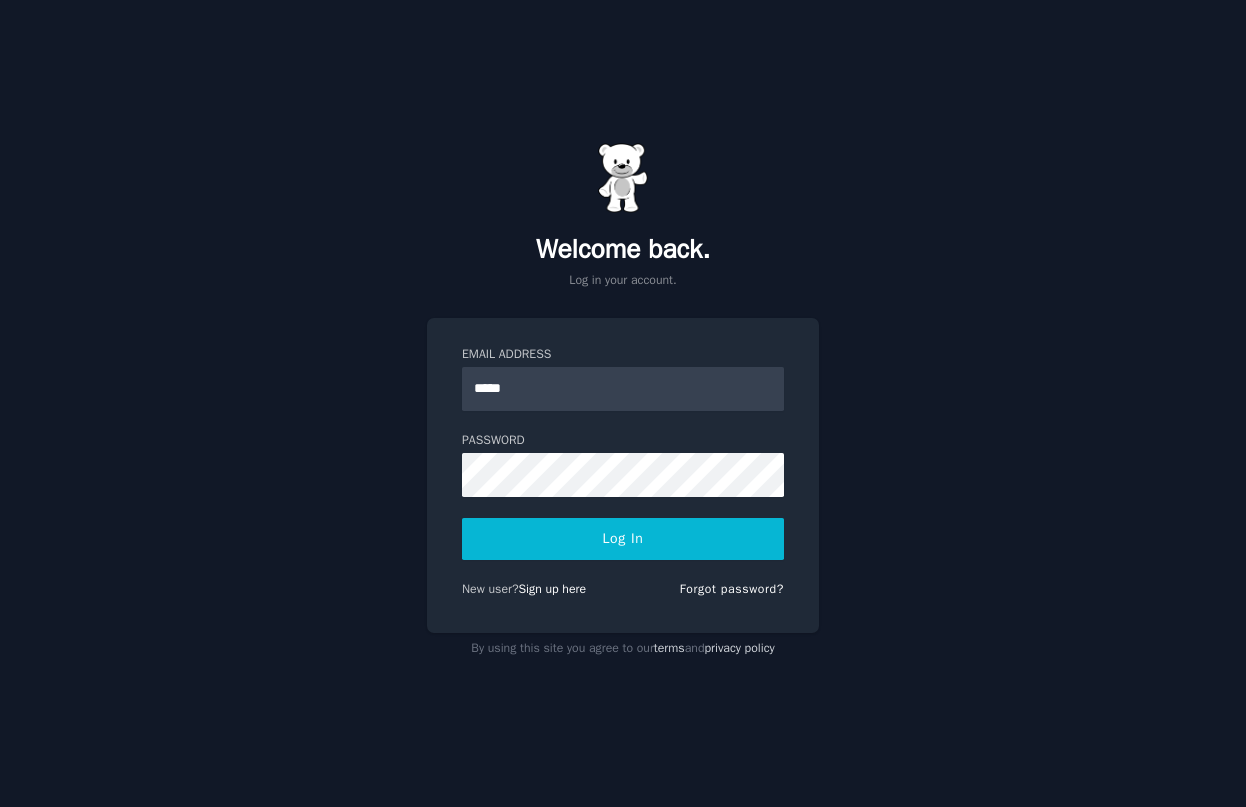 type on "*****" 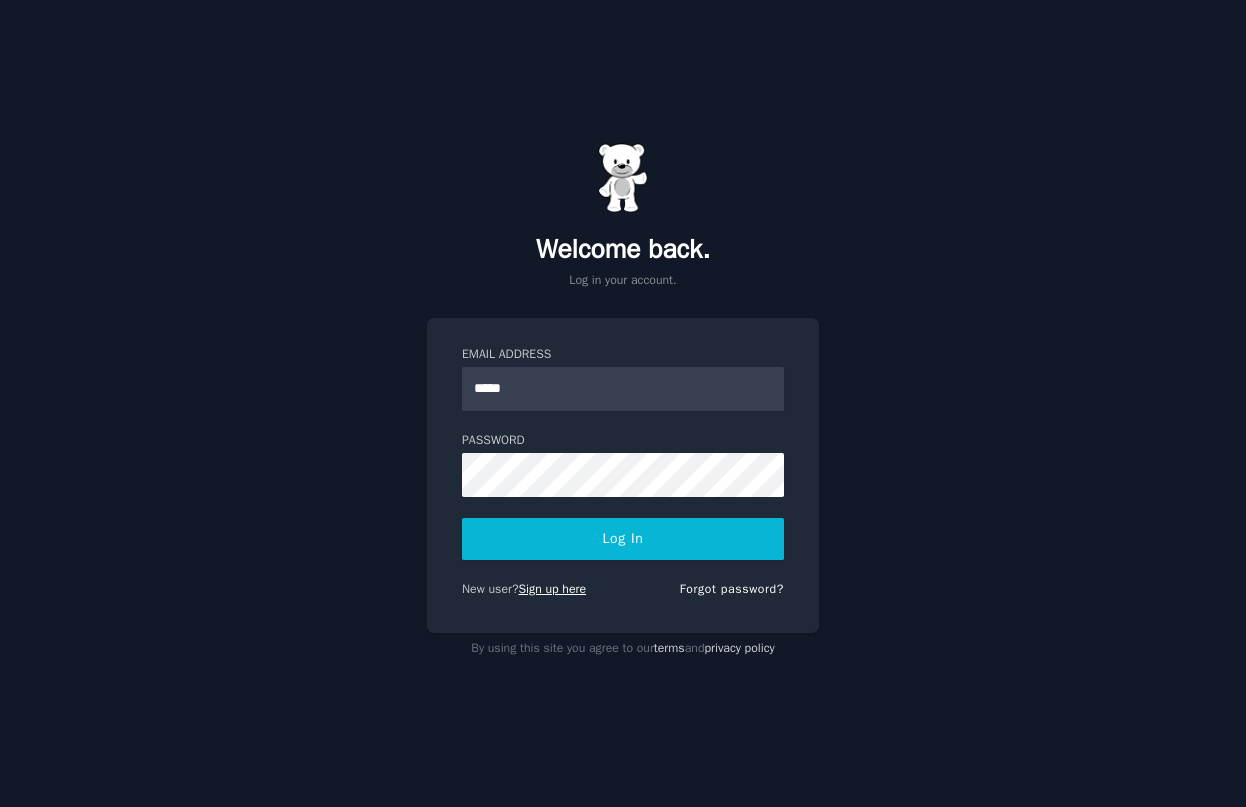 click on "Sign up here" at bounding box center (553, 589) 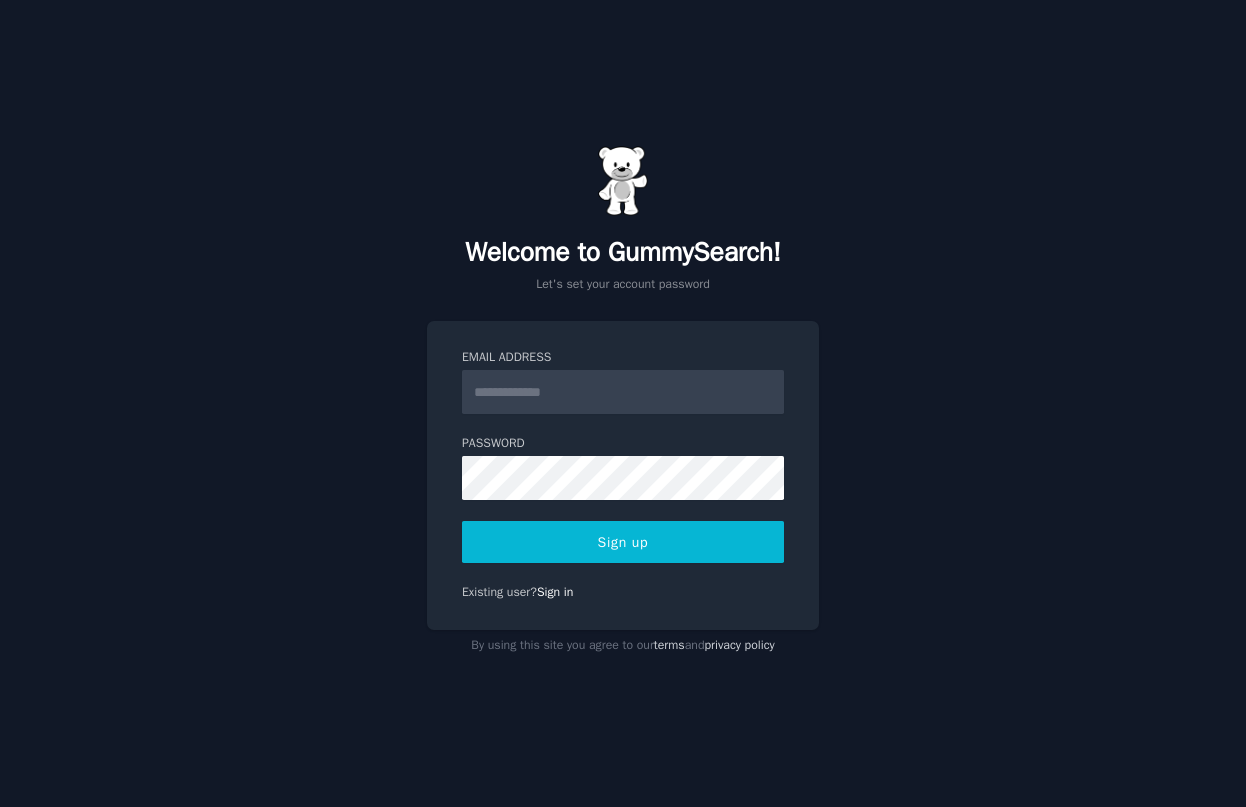 scroll, scrollTop: 0, scrollLeft: 0, axis: both 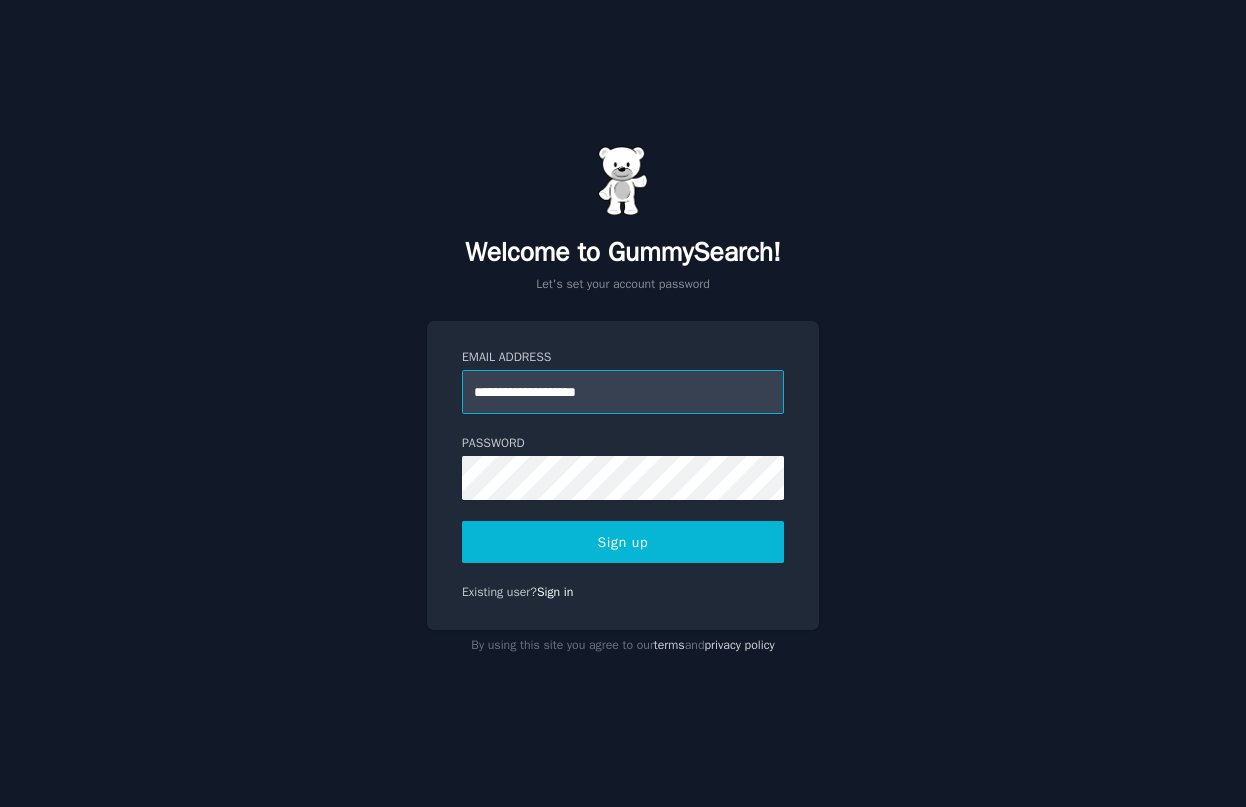 type on "**********" 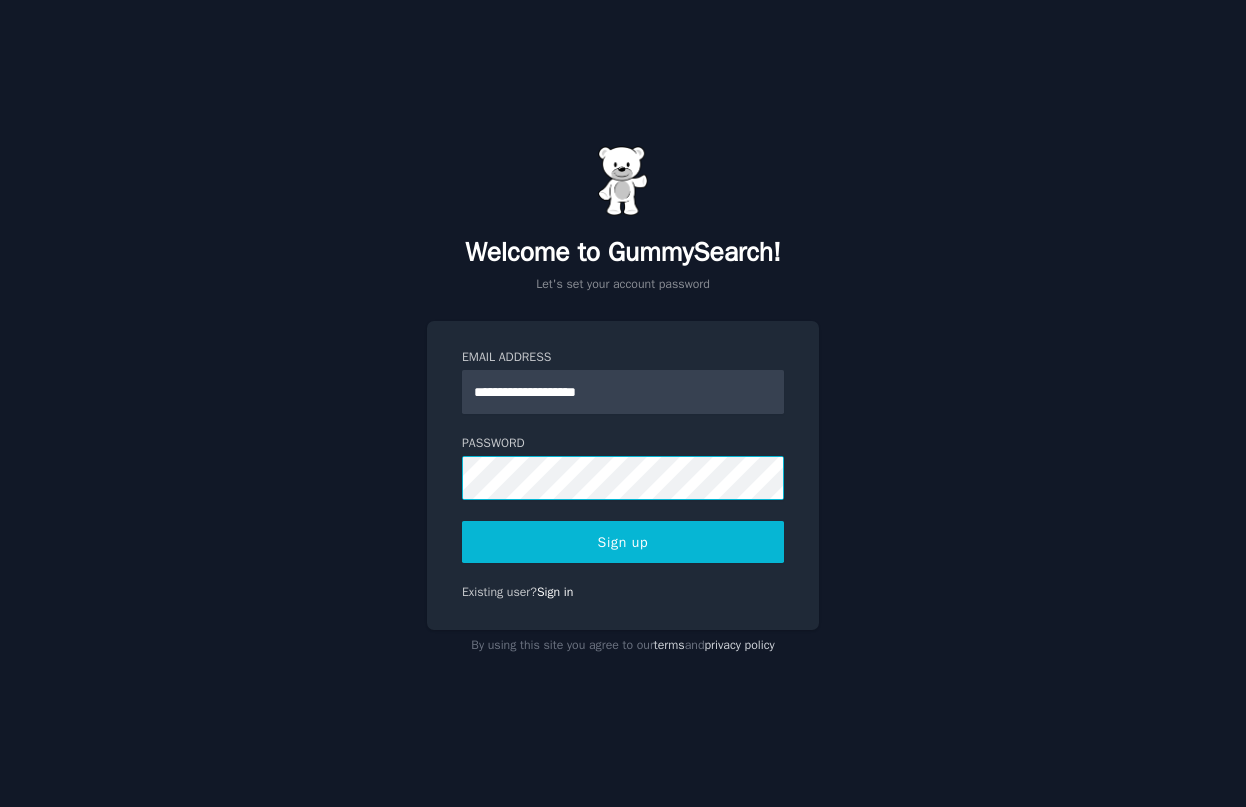 click 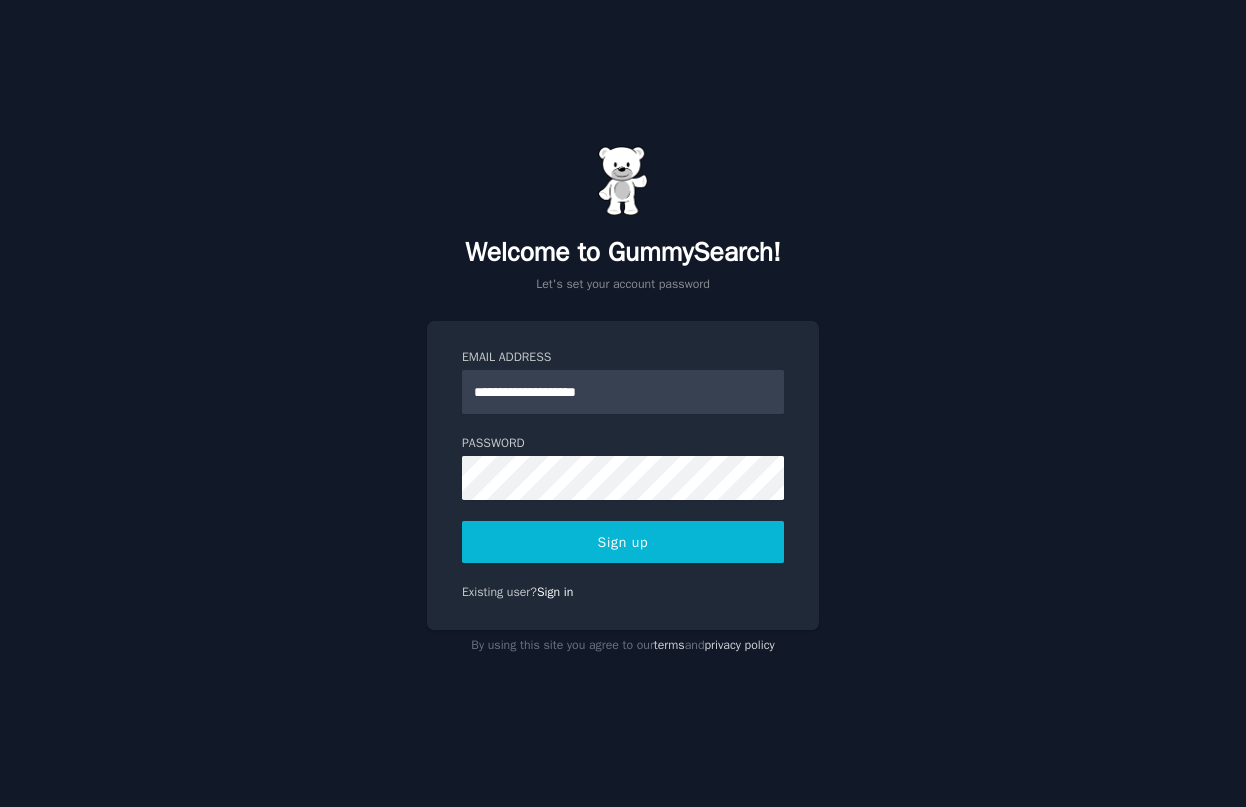 click on "Sign up" at bounding box center [623, 542] 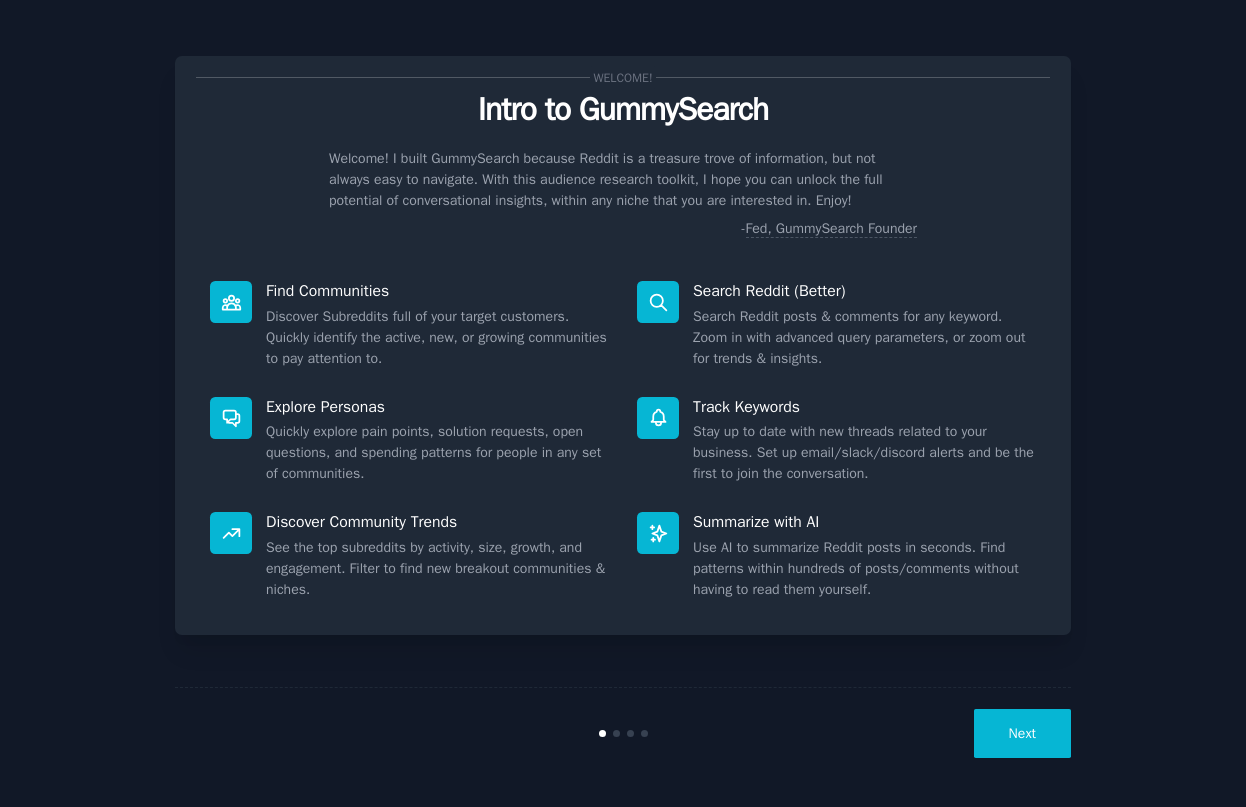 scroll, scrollTop: 0, scrollLeft: 0, axis: both 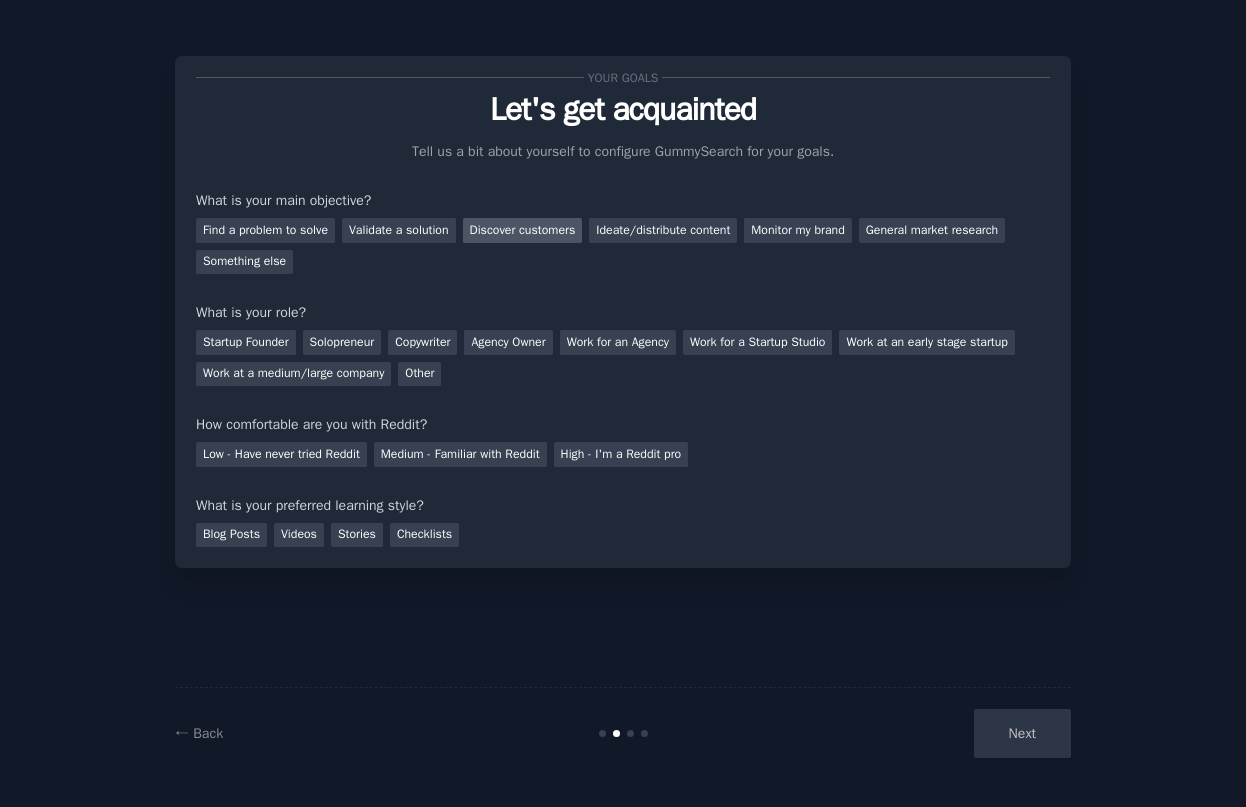 click on "Discover customers" at bounding box center [523, 230] 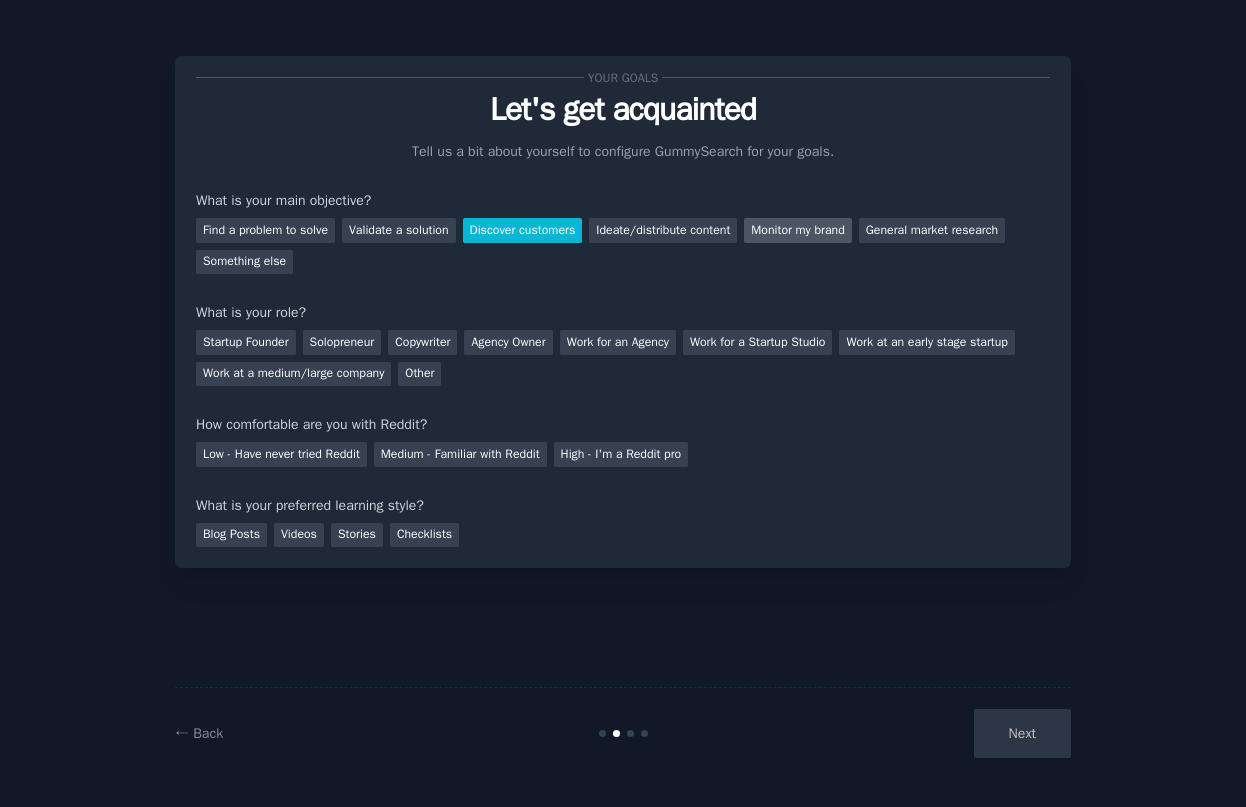 click on "Monitor my brand" at bounding box center [797, 230] 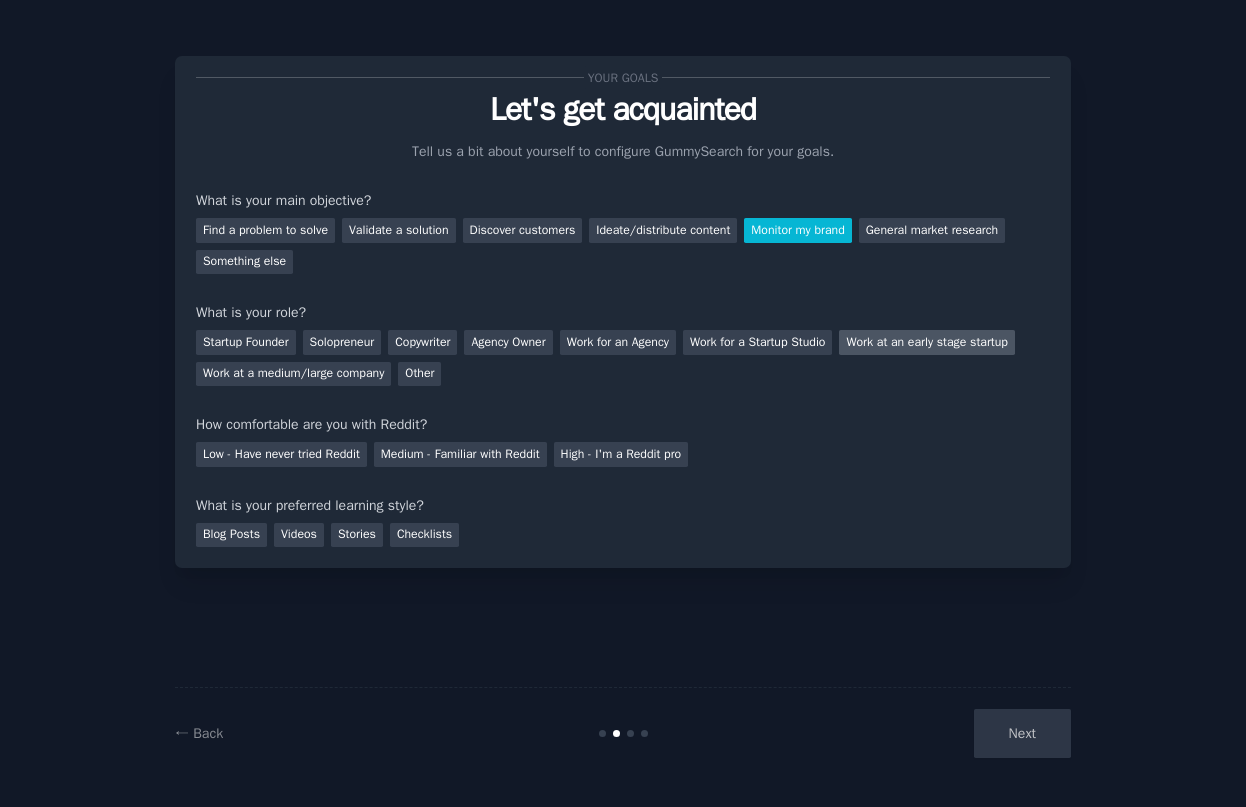 click on "Work at an early stage startup" at bounding box center [926, 342] 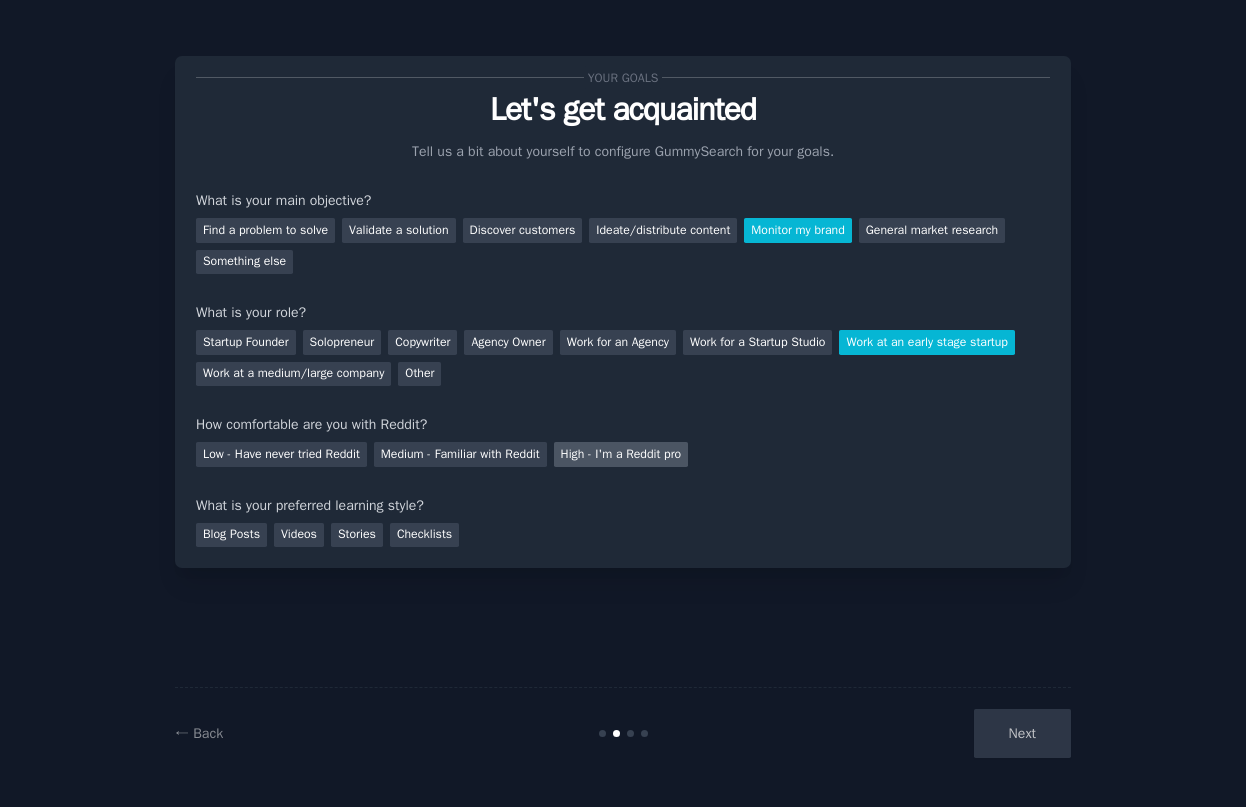 click on "High - I'm a Reddit pro" at bounding box center (621, 454) 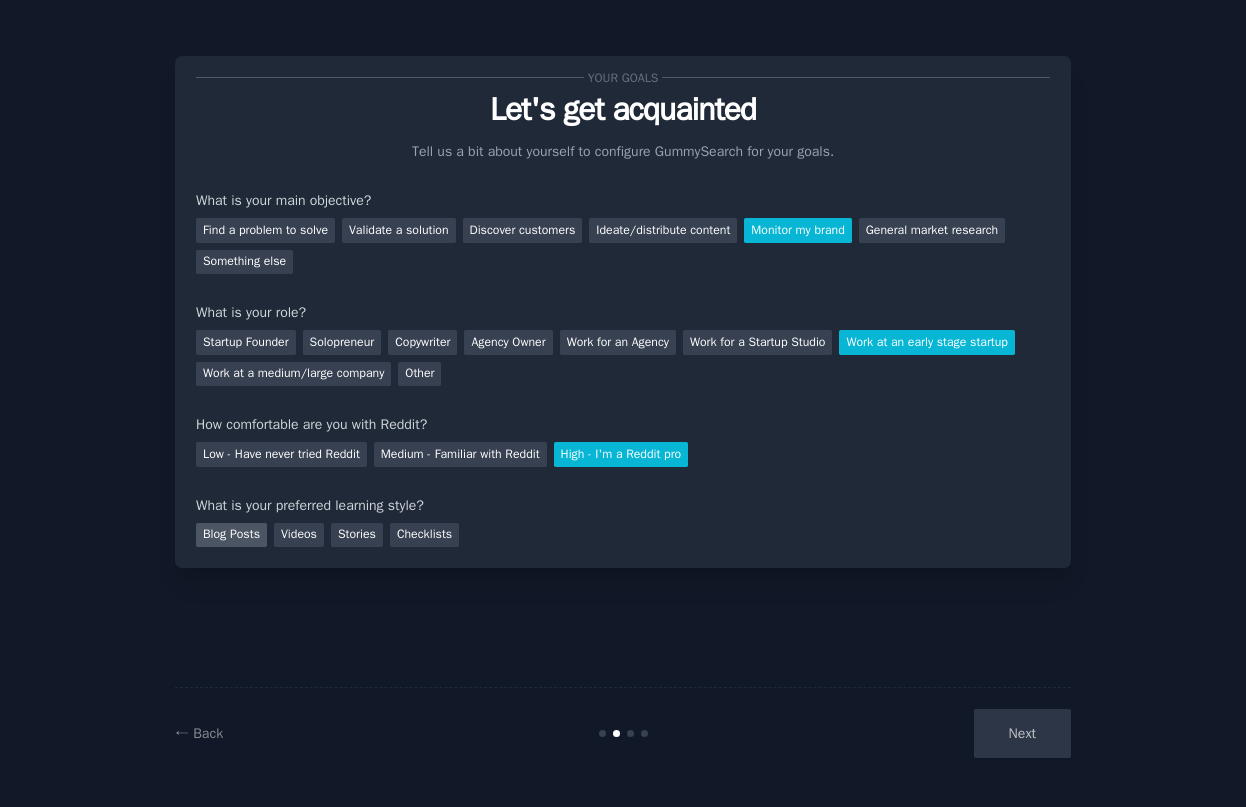click on "Blog Posts" at bounding box center [231, 535] 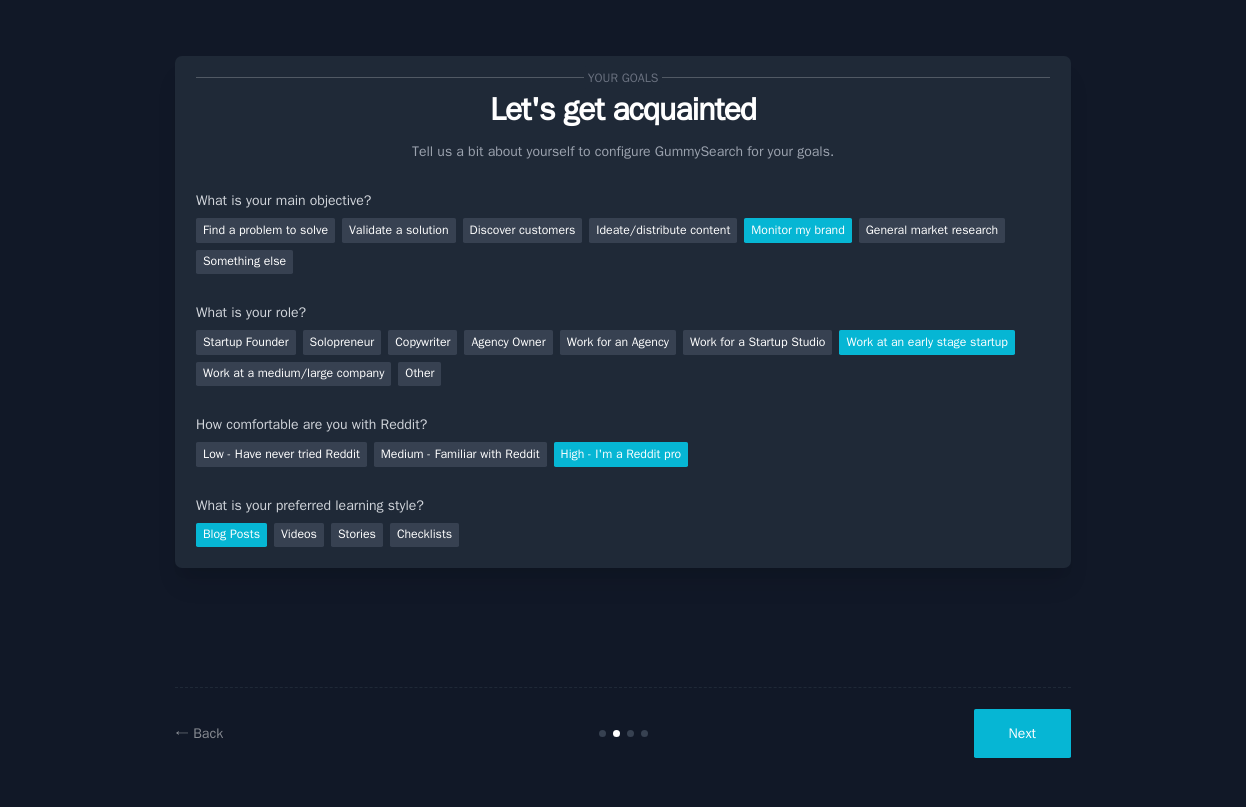 click on "Next" at bounding box center [1022, 733] 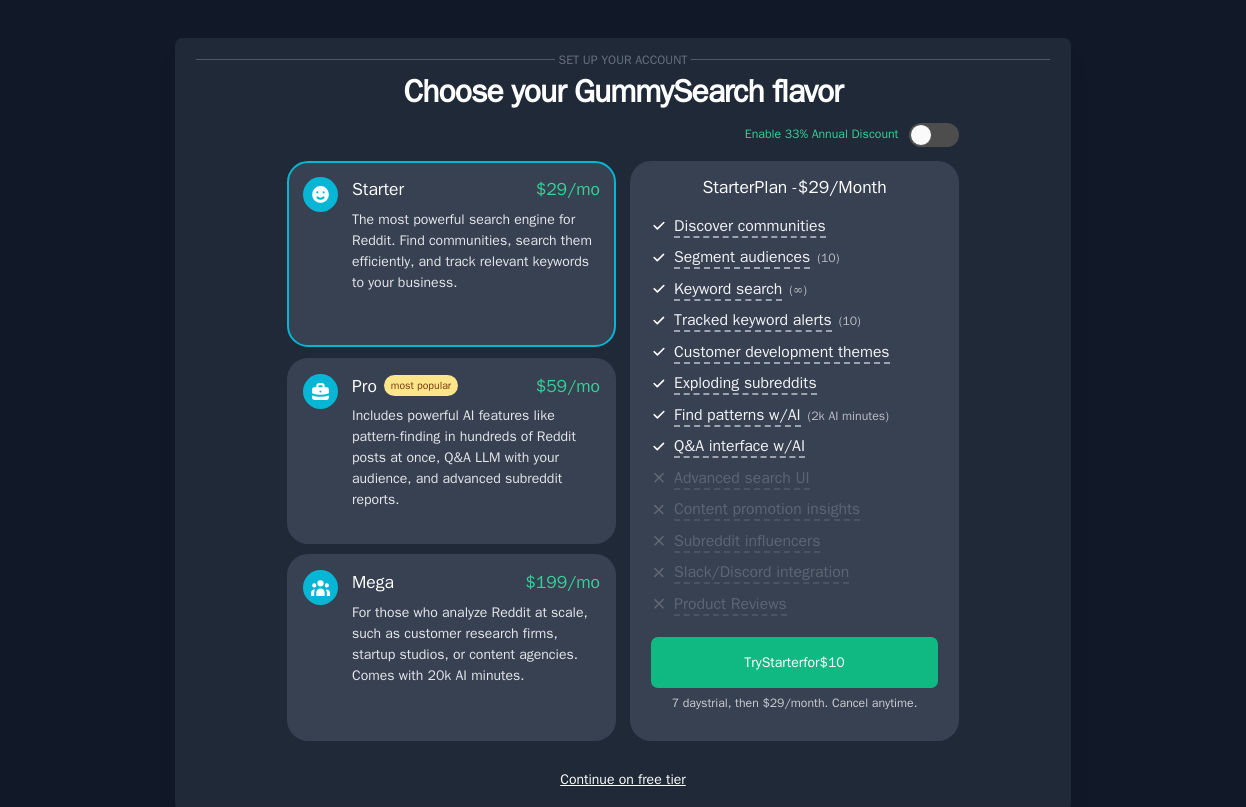 scroll, scrollTop: 19, scrollLeft: 0, axis: vertical 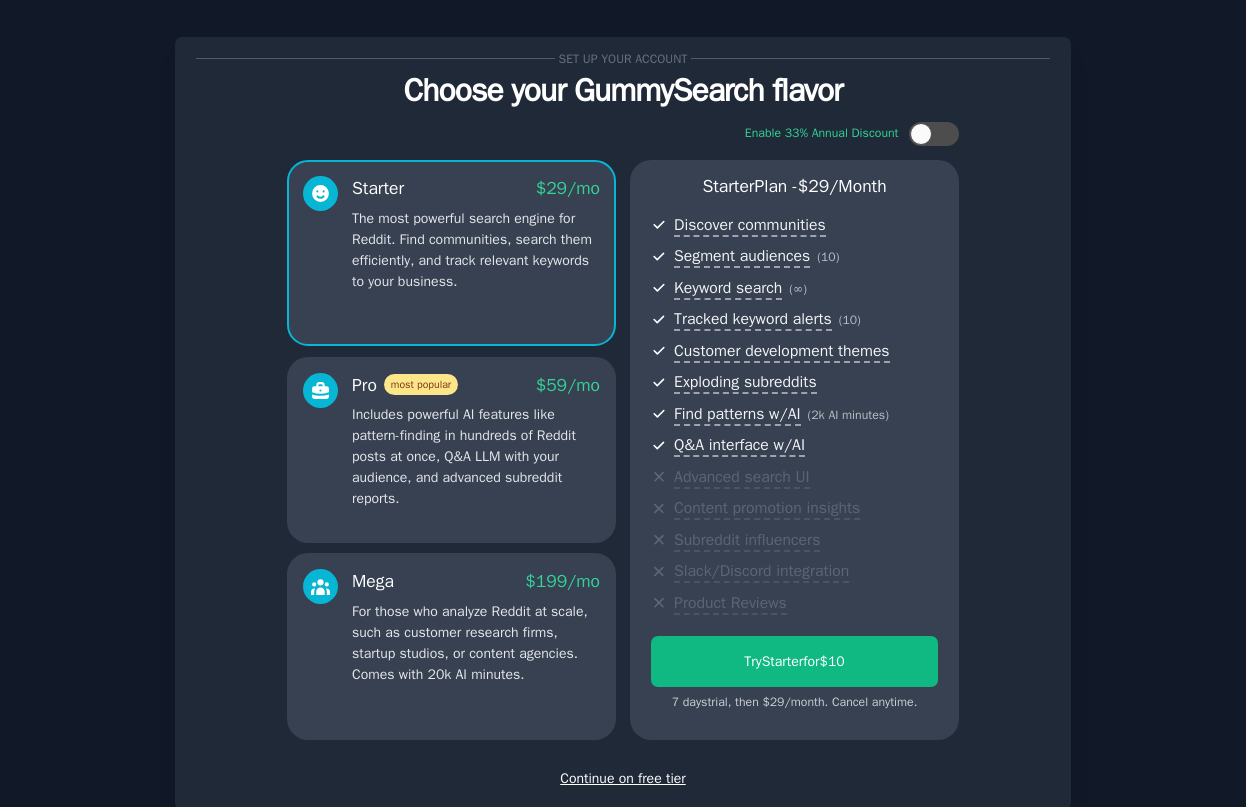 click on "Continue on free tier" at bounding box center [623, 778] 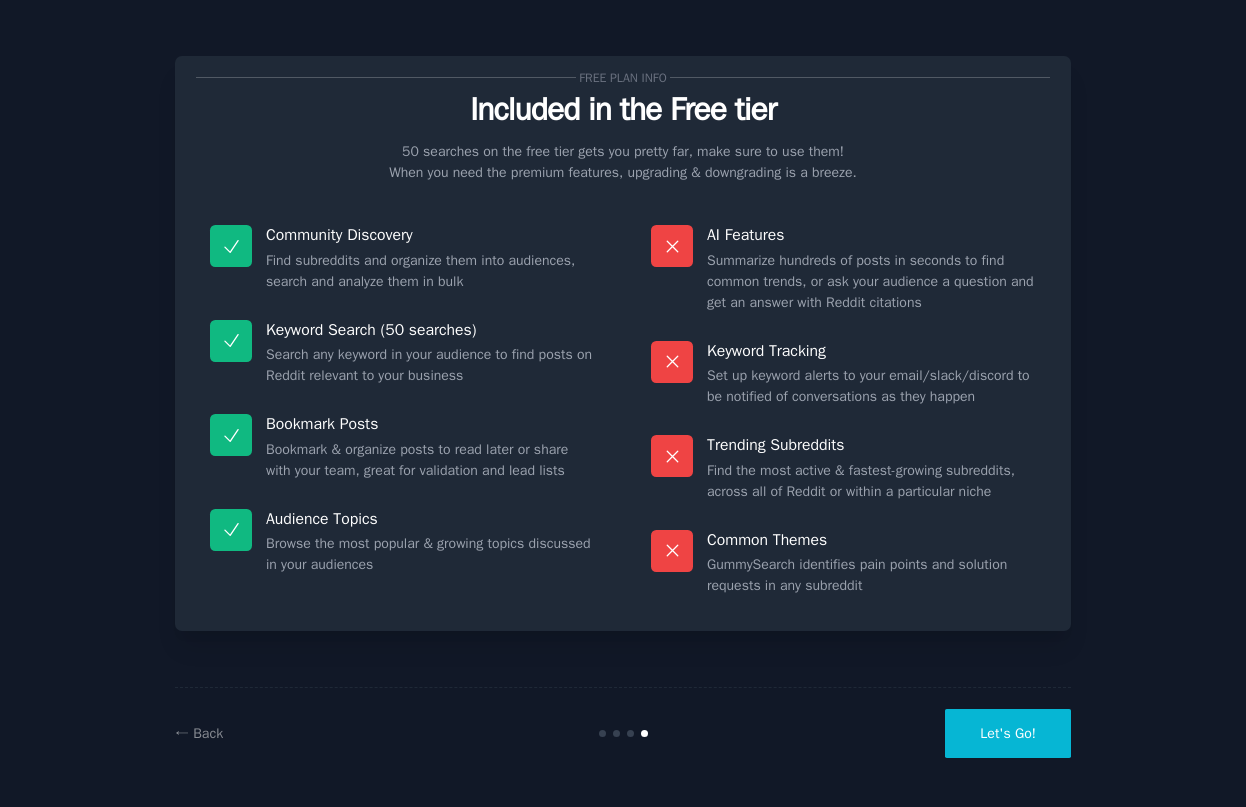 scroll, scrollTop: 0, scrollLeft: 0, axis: both 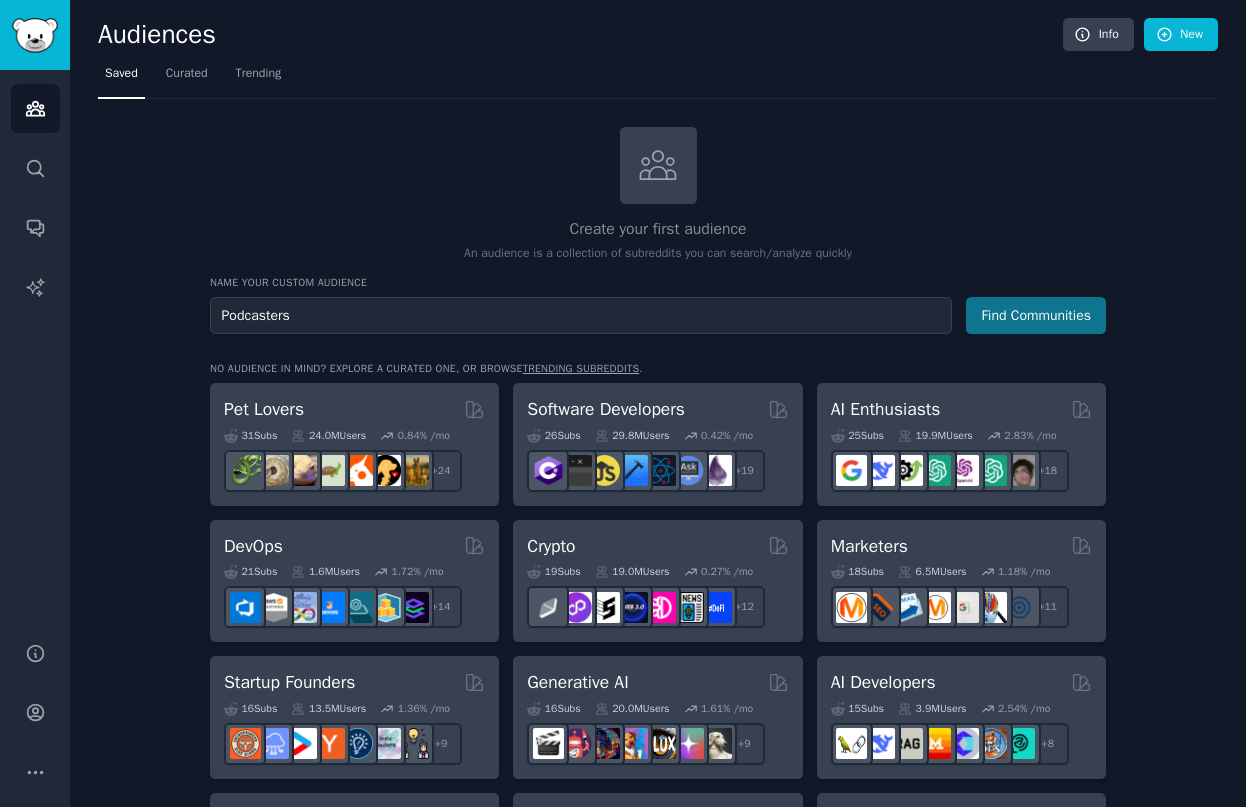 type on "Podcasters" 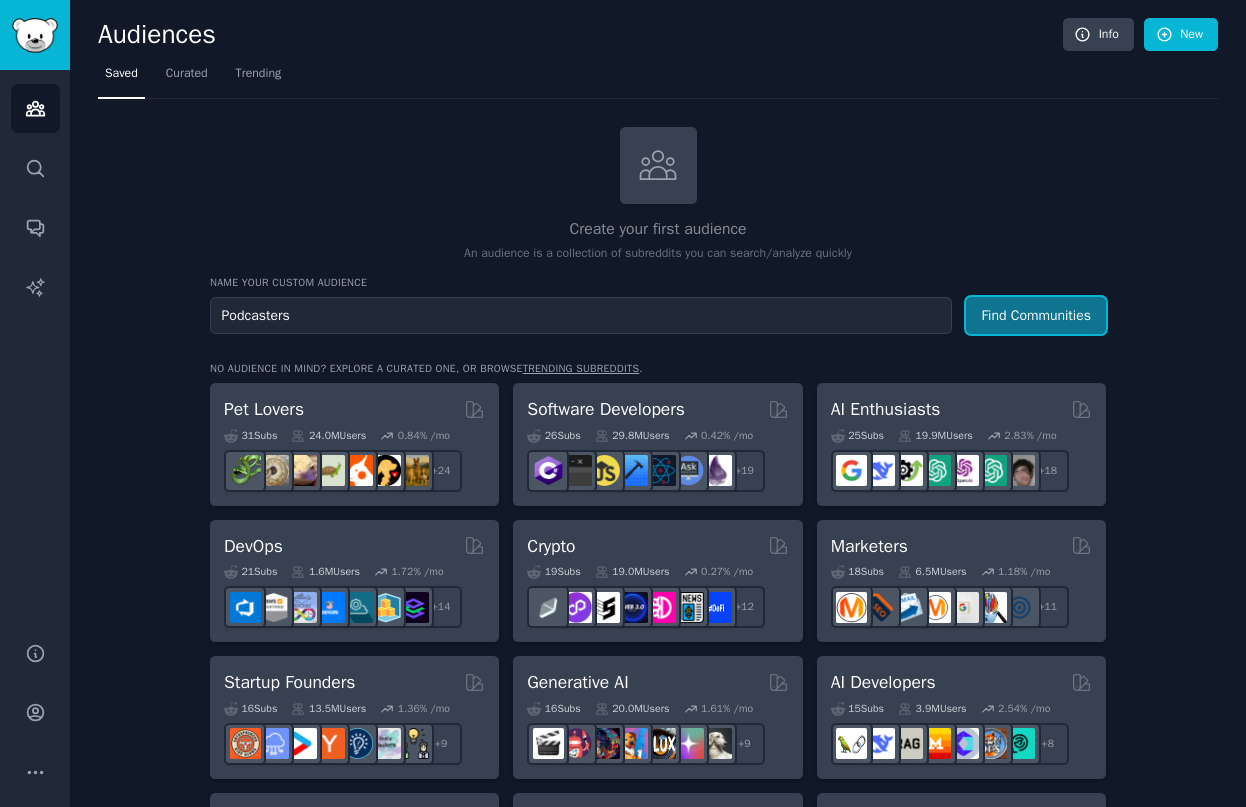 click on "Find Communities" at bounding box center (1036, 315) 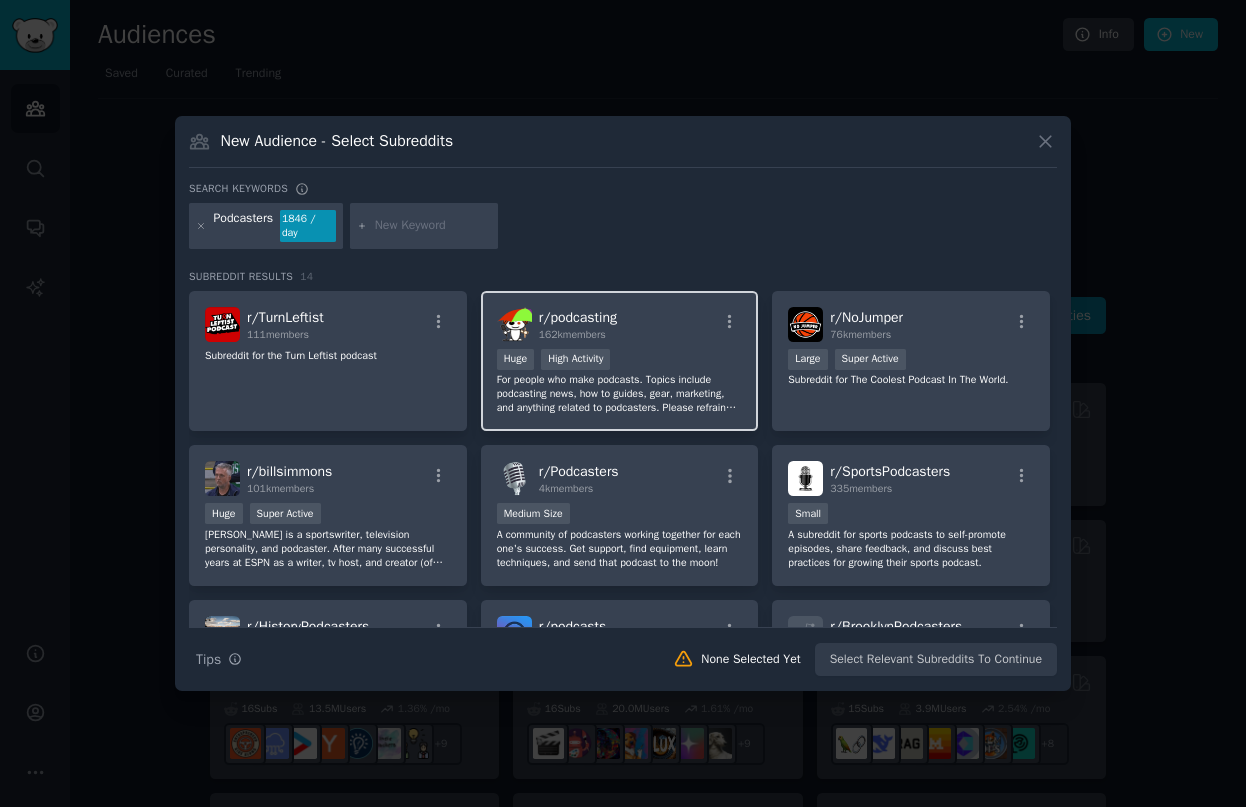 click on ">= 80th percentile for submissions / day Huge High Activity" at bounding box center (620, 361) 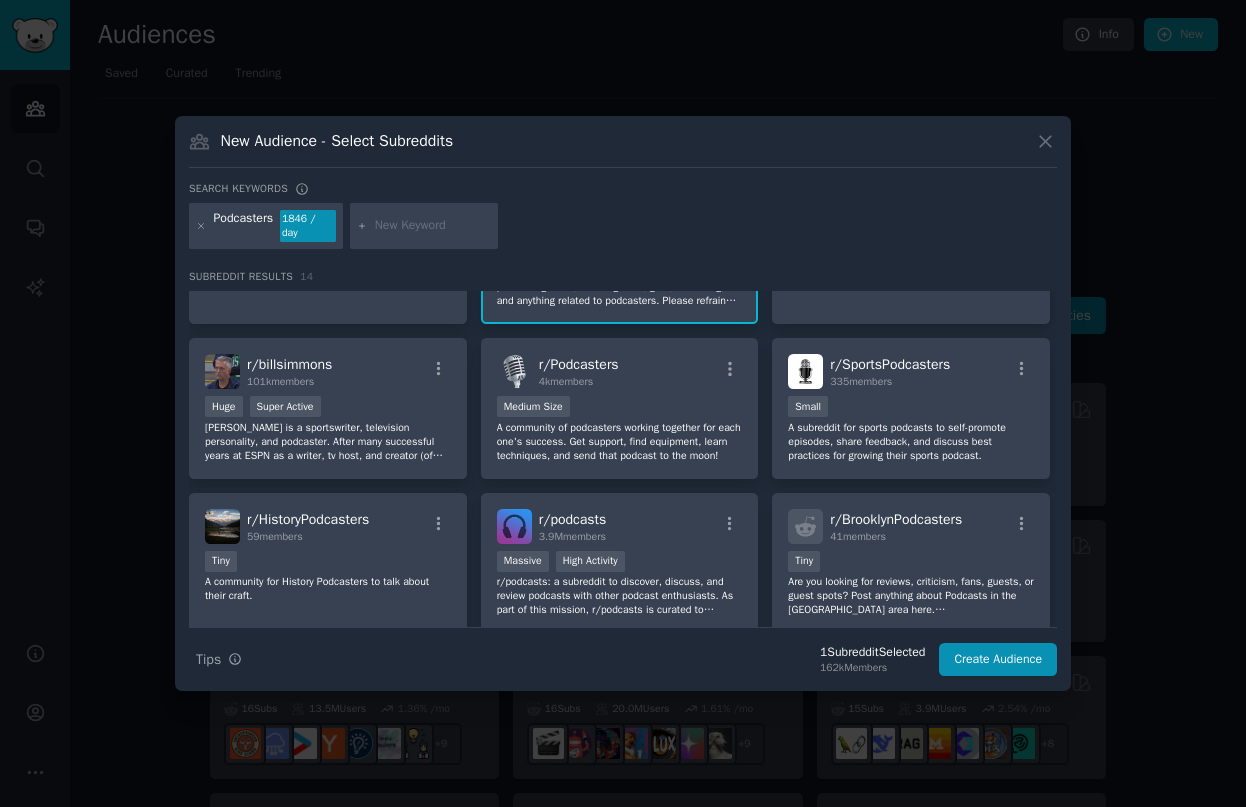scroll, scrollTop: 108, scrollLeft: 0, axis: vertical 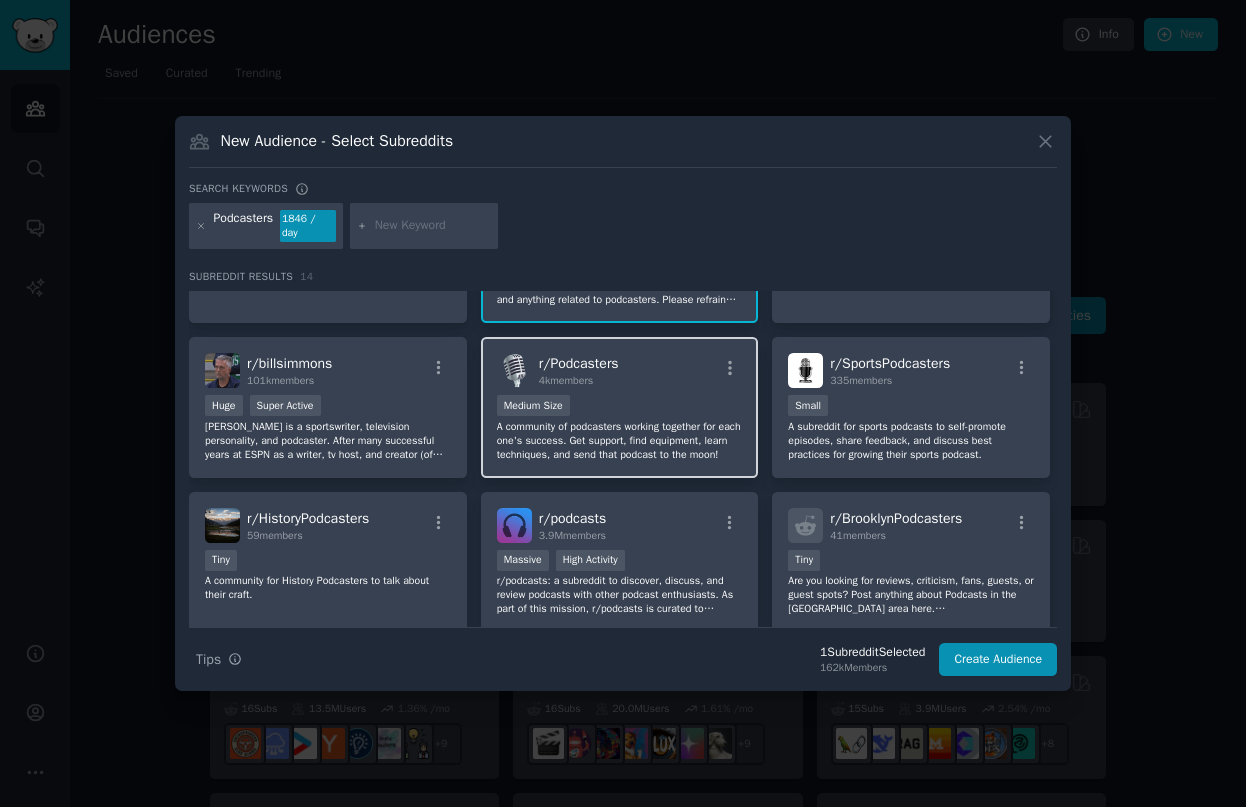 click on "A community of podcasters working together for each one's success.  Get support, find equipment, learn techniques, and send that podcast to the moon!" at bounding box center (620, 441) 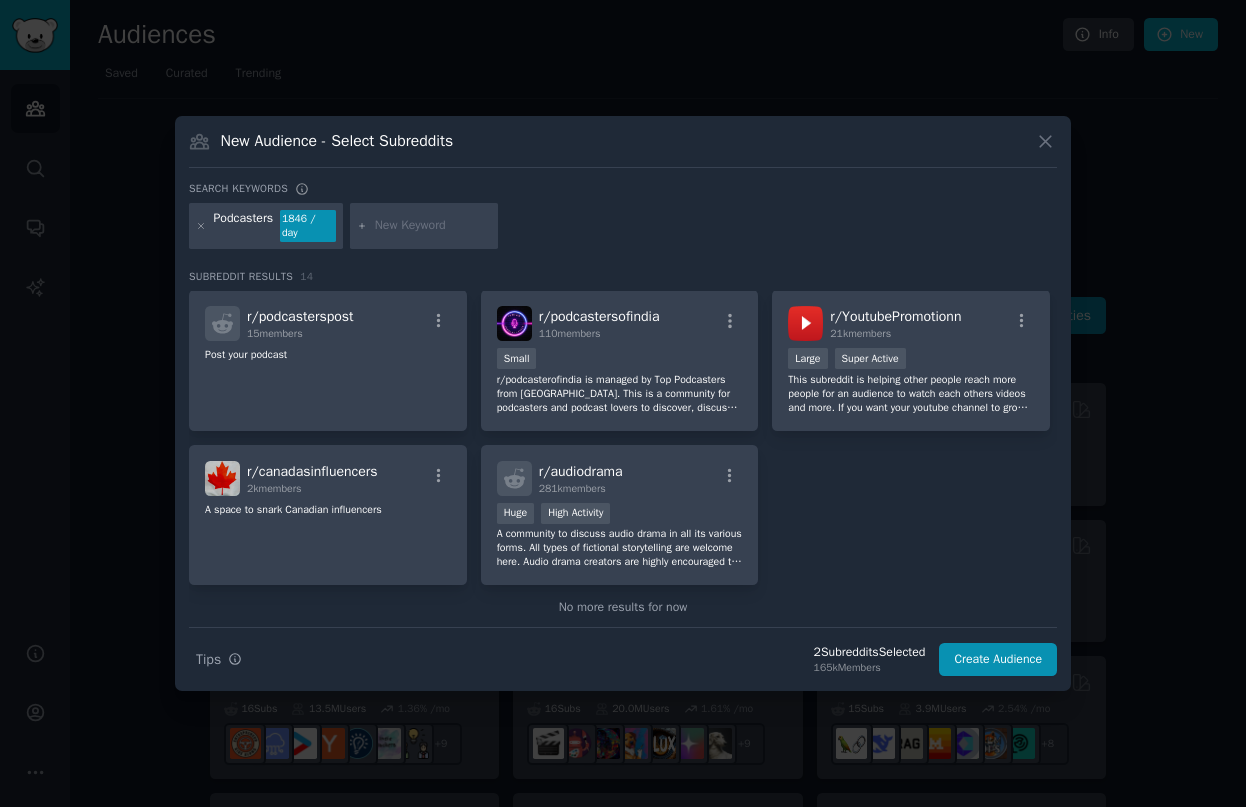 scroll, scrollTop: 492, scrollLeft: 0, axis: vertical 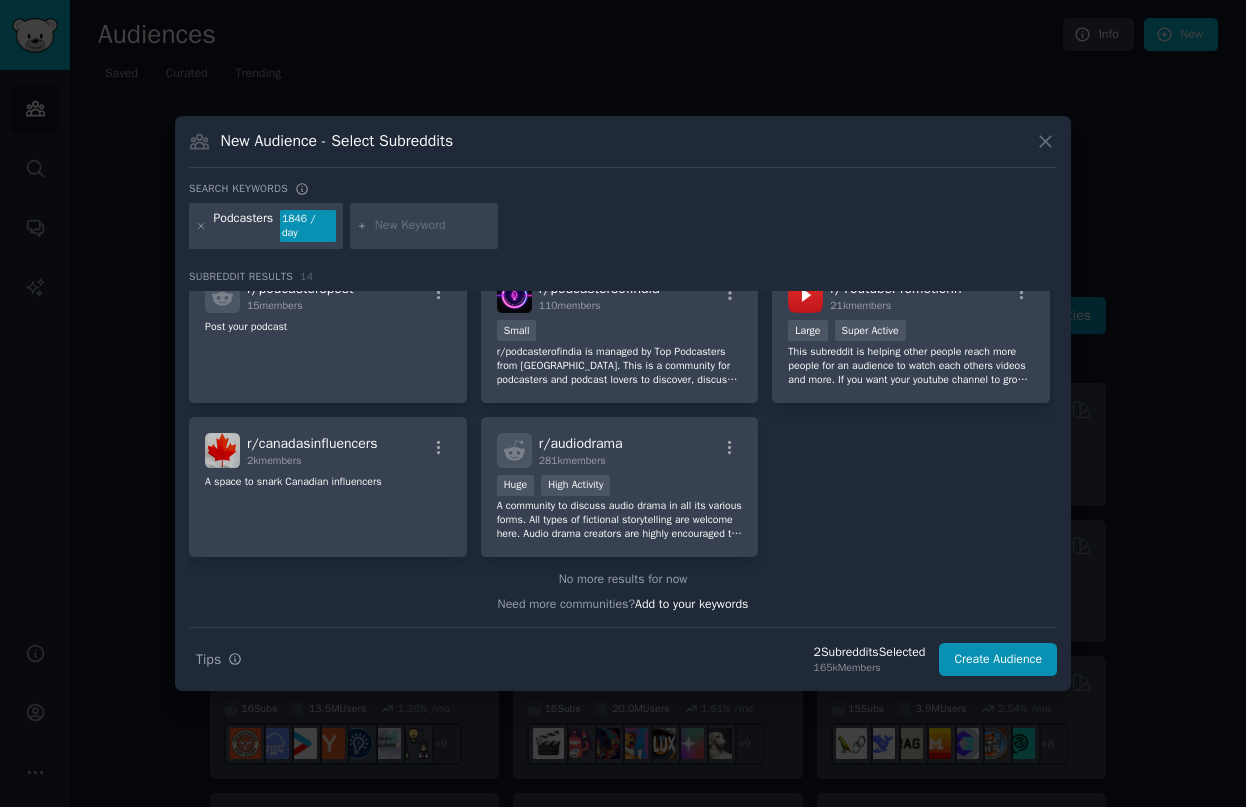 click at bounding box center [424, 226] 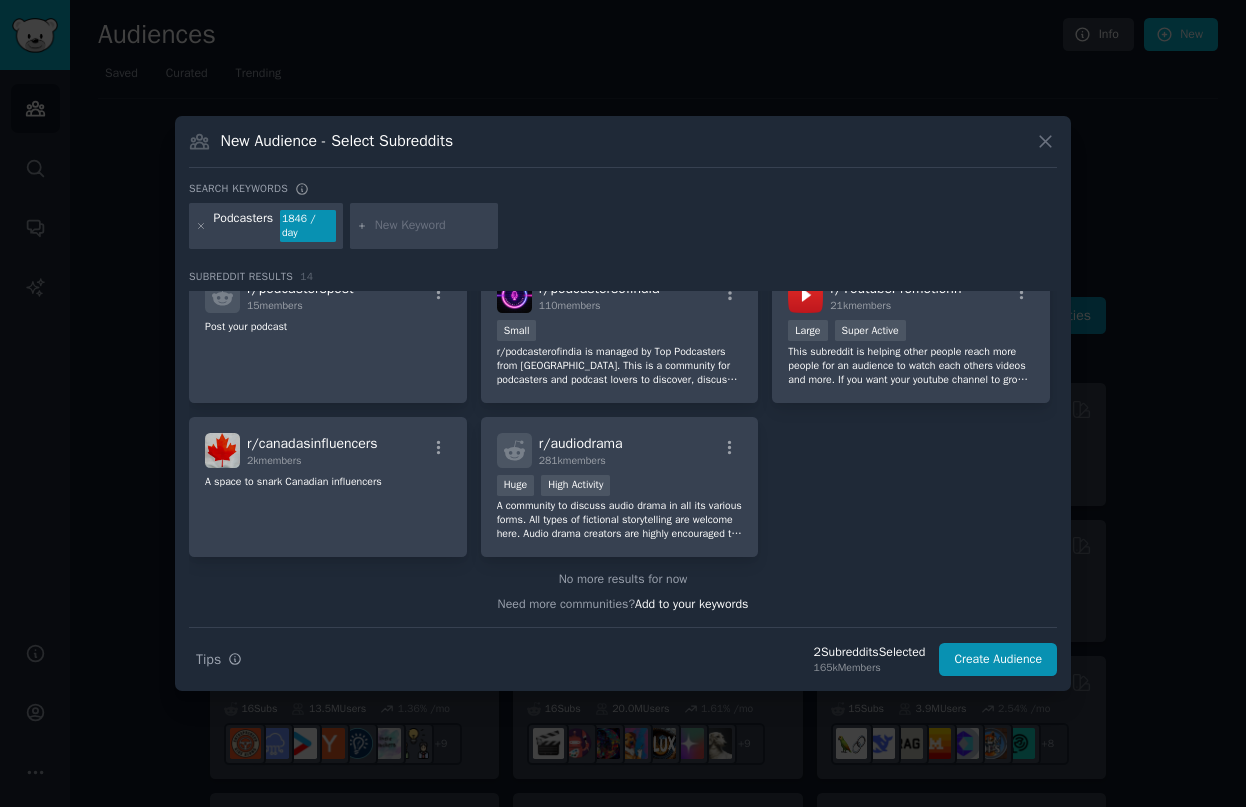 click at bounding box center [433, 226] 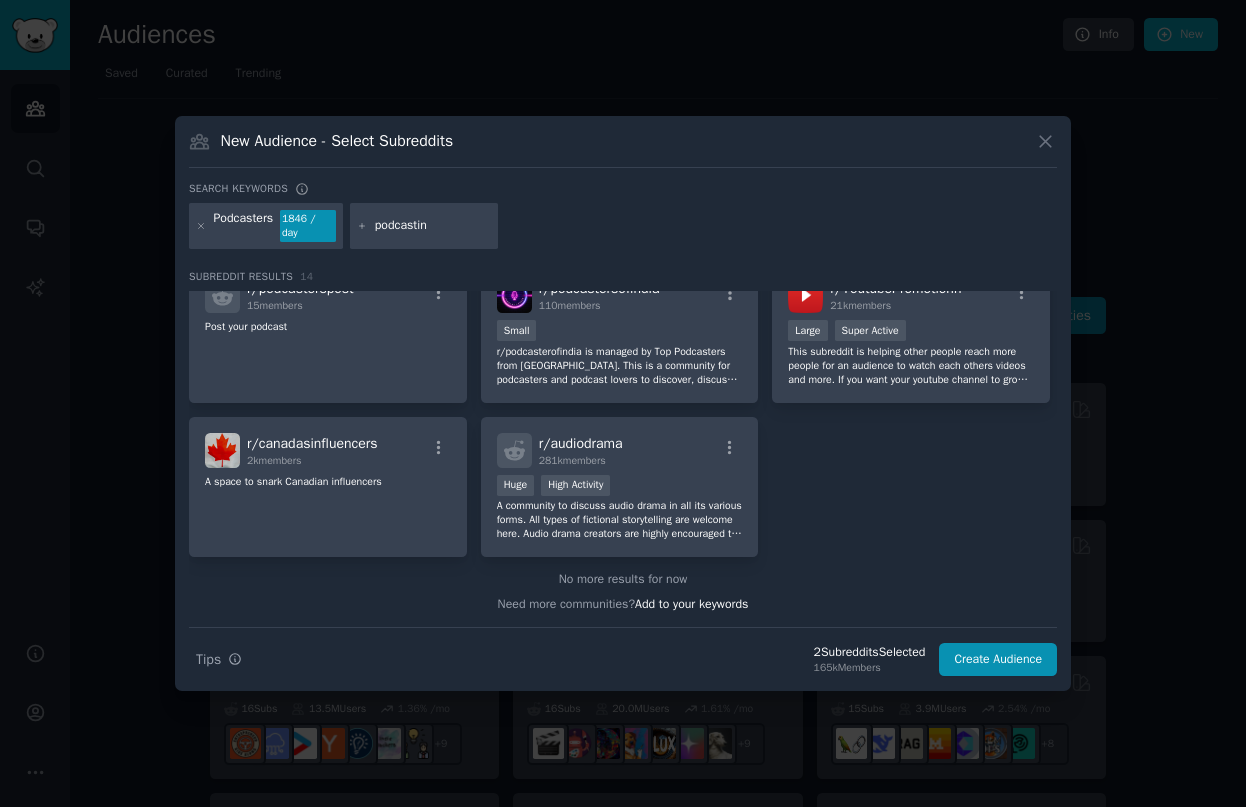 type on "podcasting" 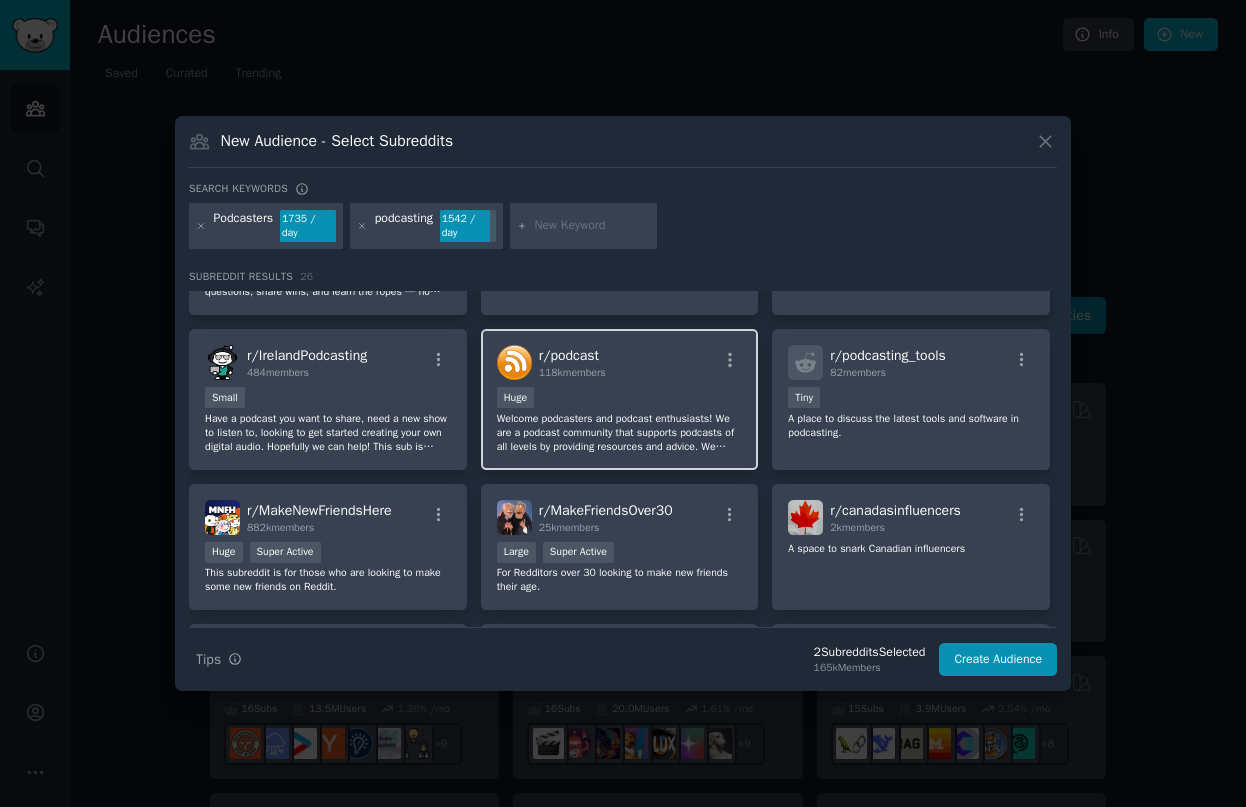 scroll, scrollTop: 749, scrollLeft: 0, axis: vertical 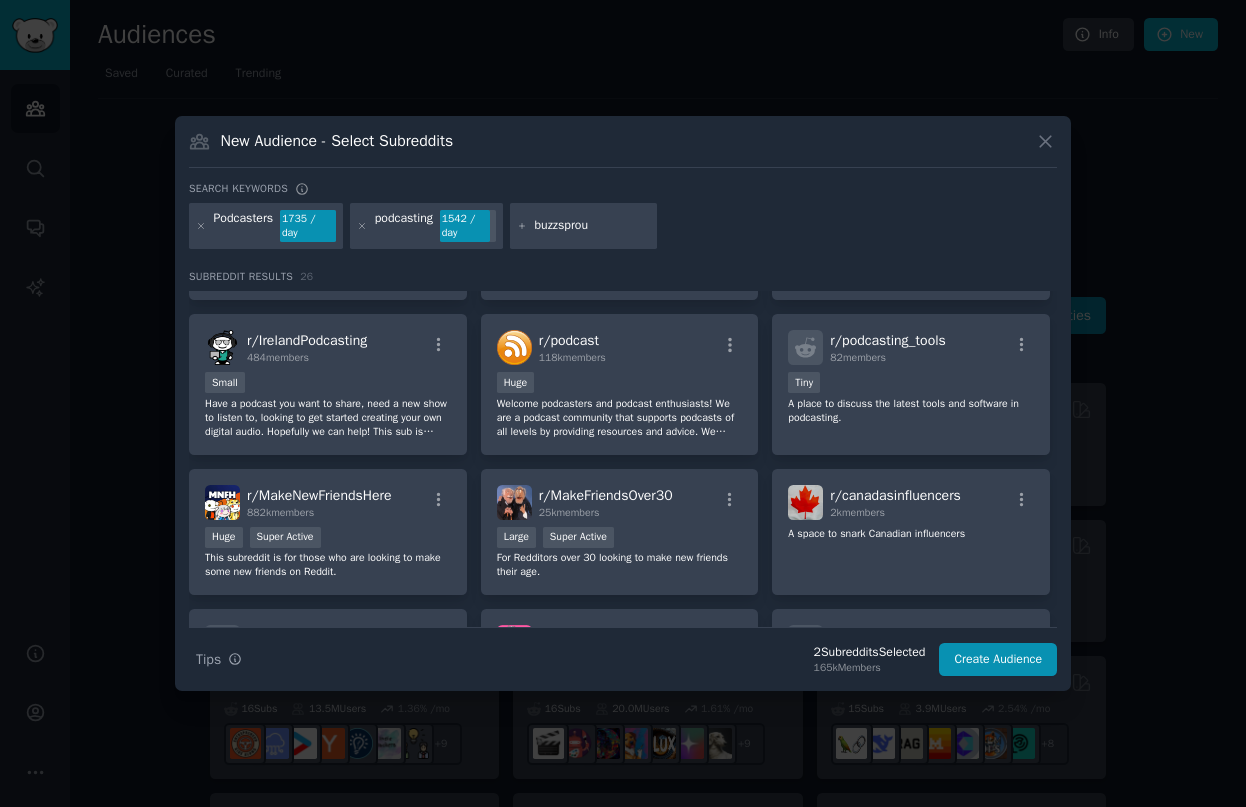 type on "buzzsprout" 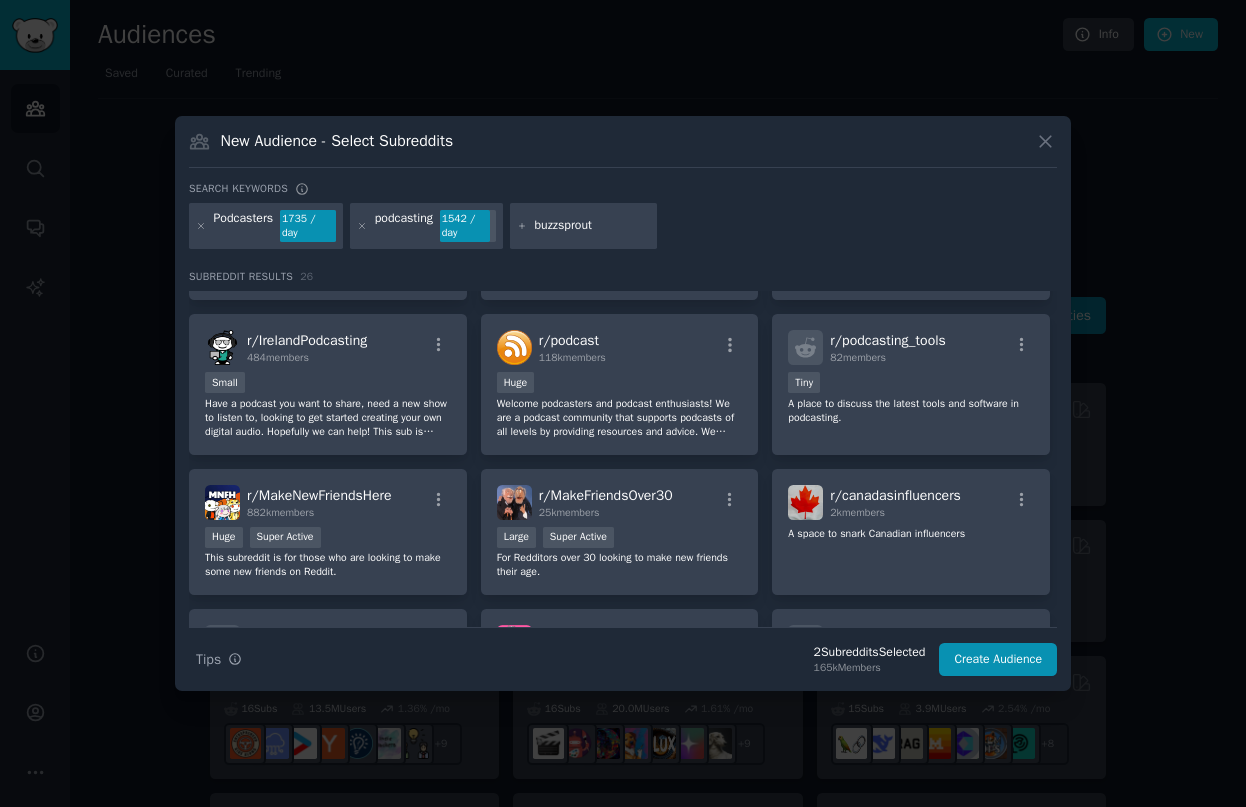 type 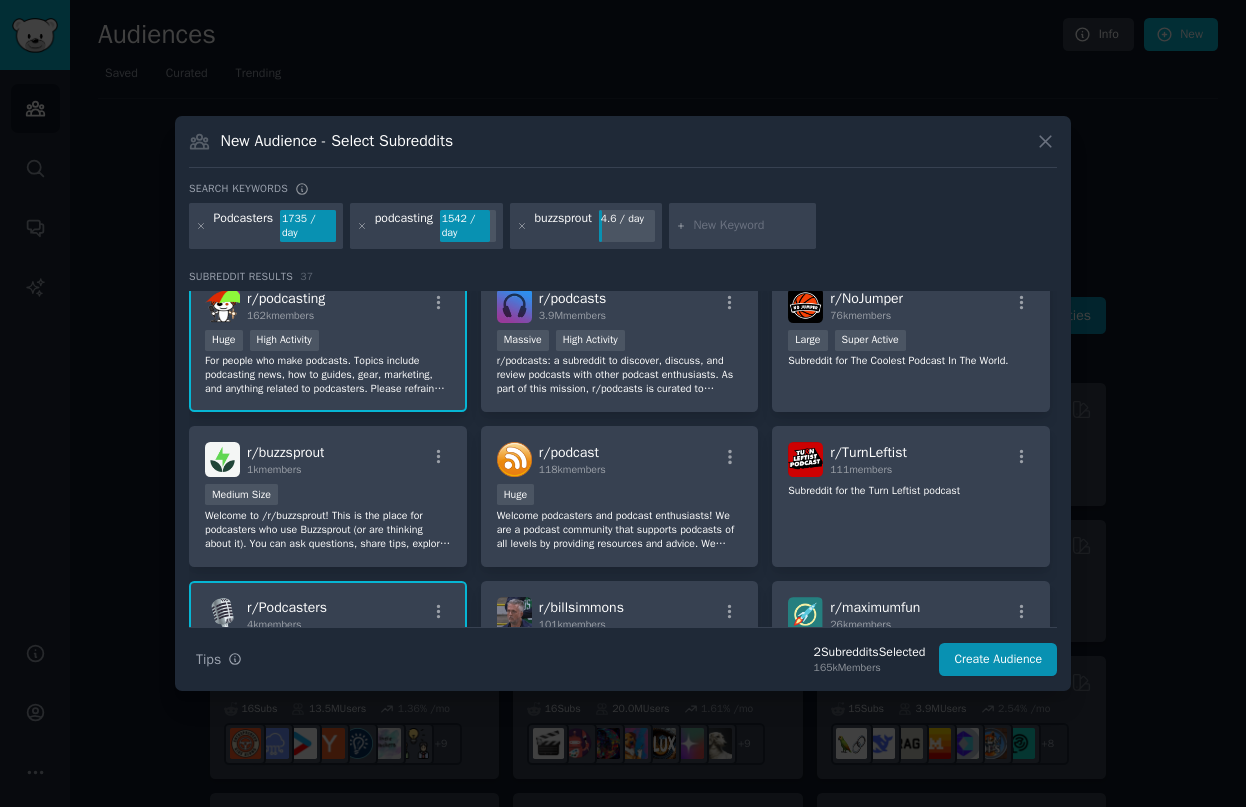 scroll, scrollTop: 25, scrollLeft: 0, axis: vertical 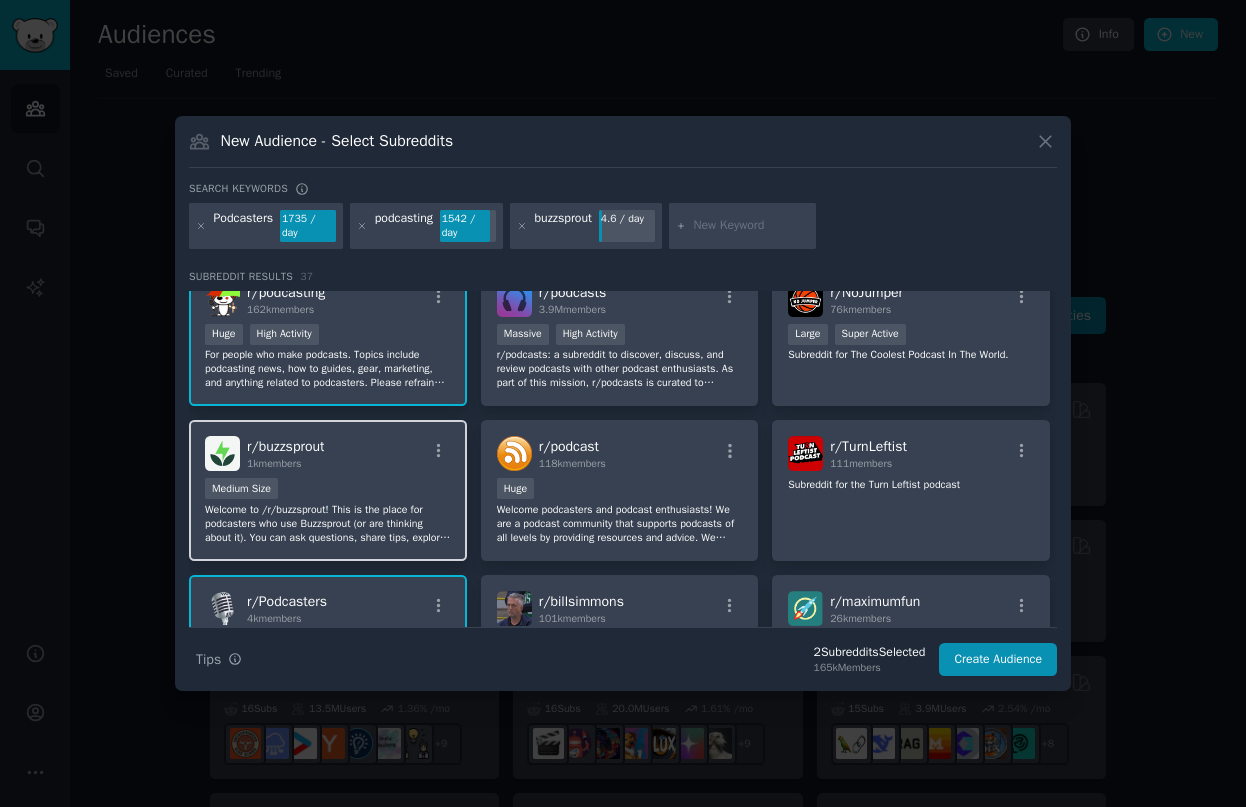 click on "Medium Size" at bounding box center [328, 490] 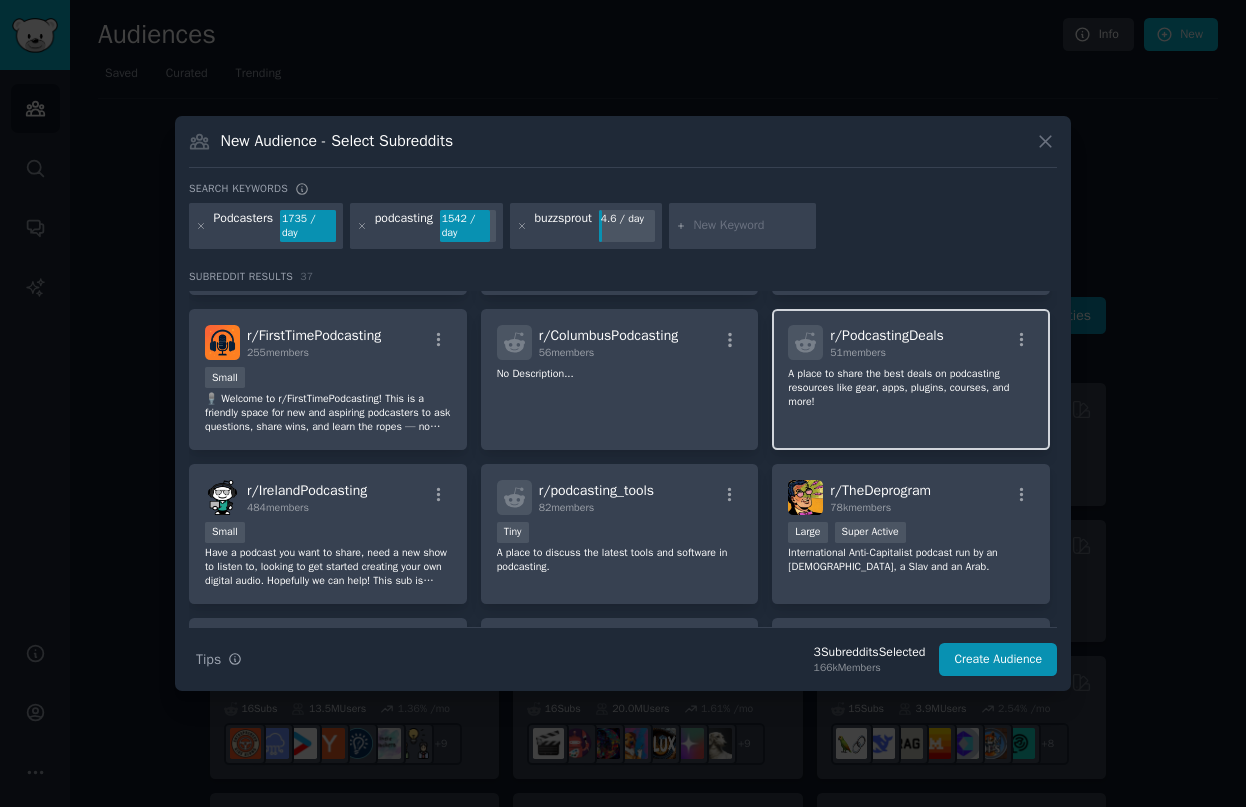 scroll, scrollTop: 761, scrollLeft: 0, axis: vertical 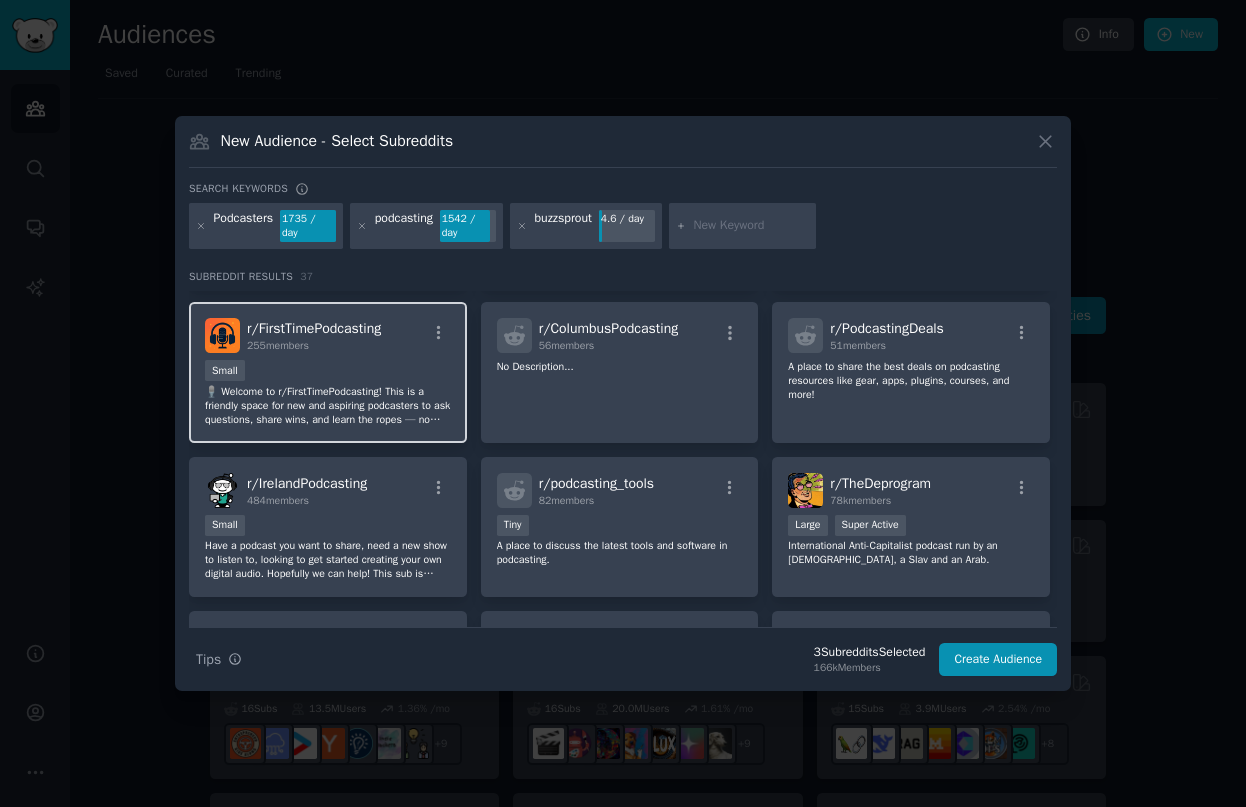 click on "Small" at bounding box center [328, 372] 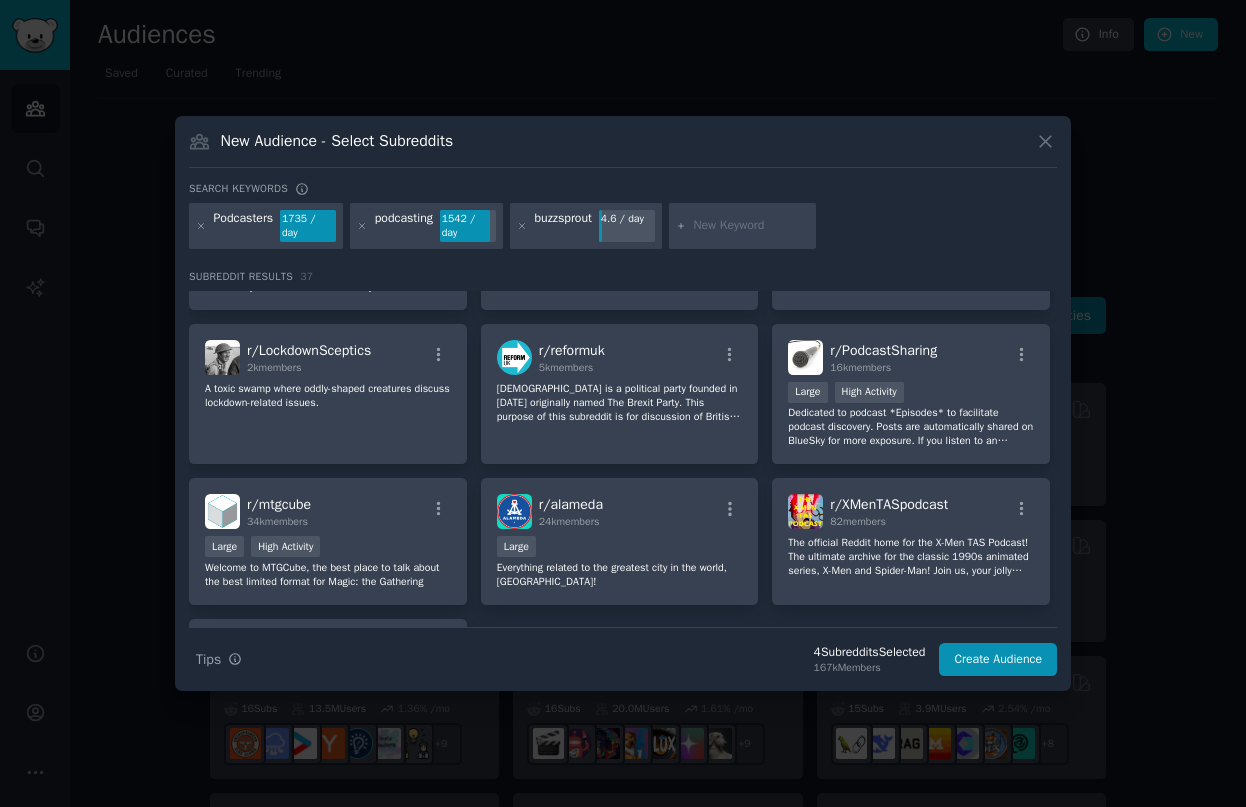 scroll, scrollTop: 1500, scrollLeft: 0, axis: vertical 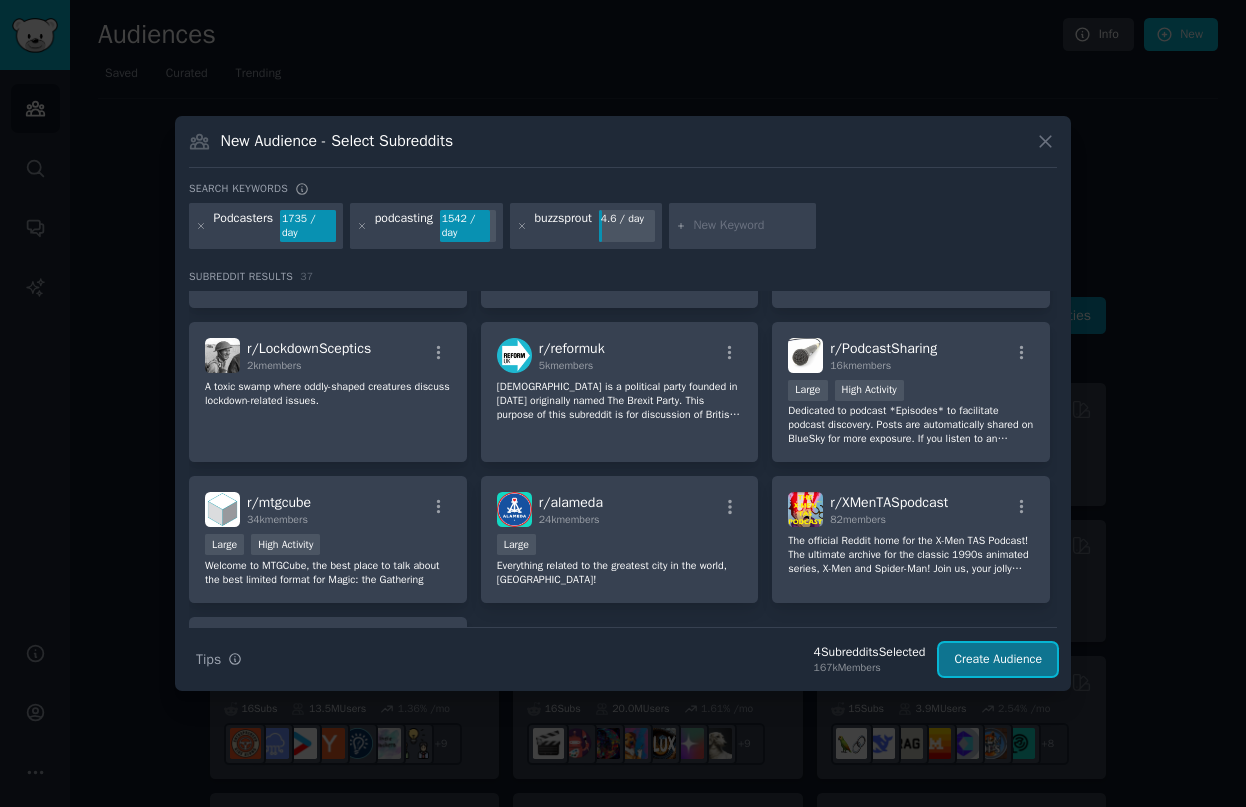 click on "Create Audience" at bounding box center [998, 660] 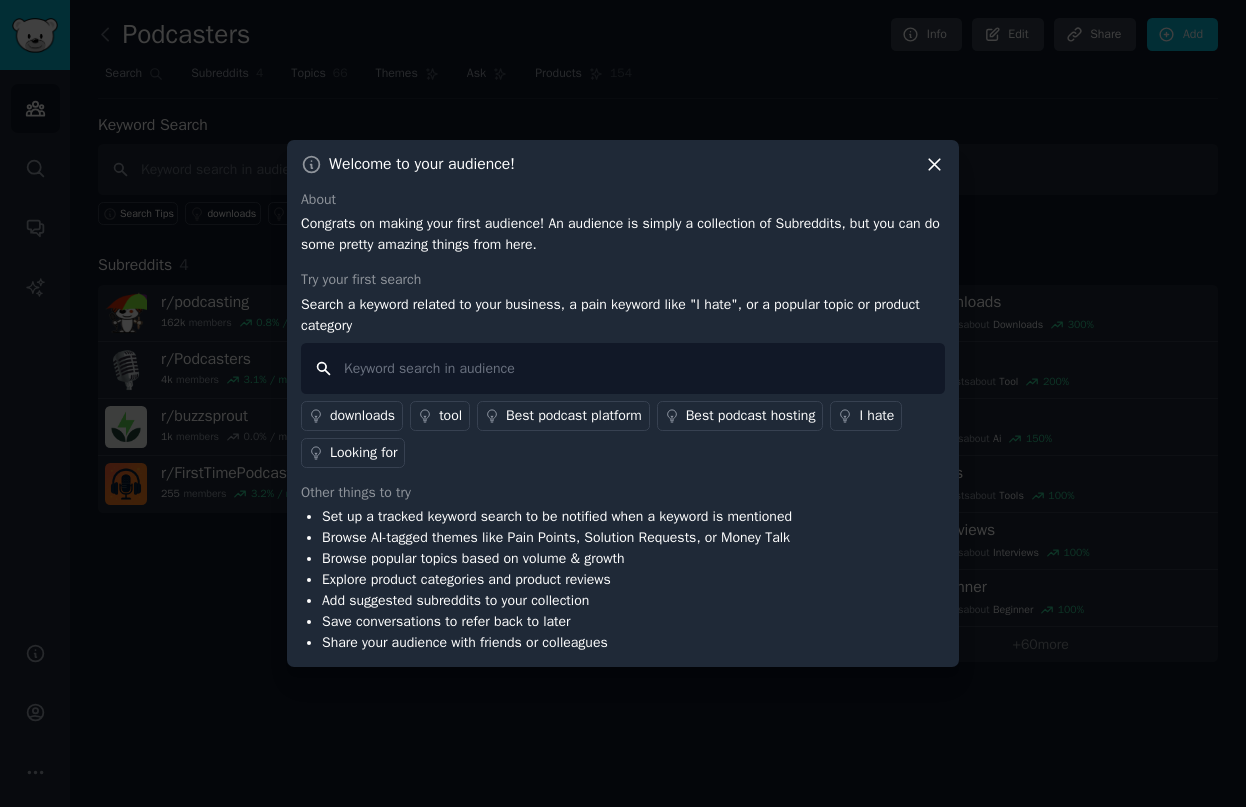 click at bounding box center (623, 368) 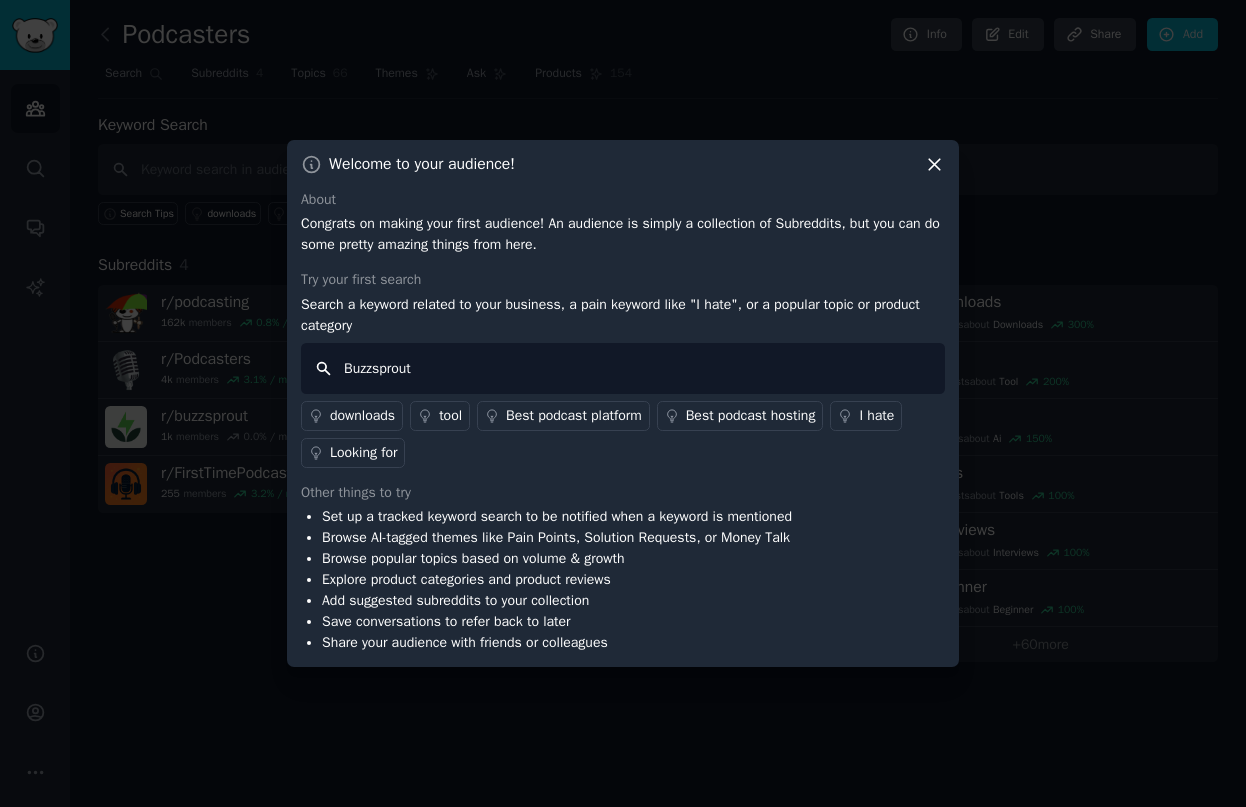 type on "Buzzsprout" 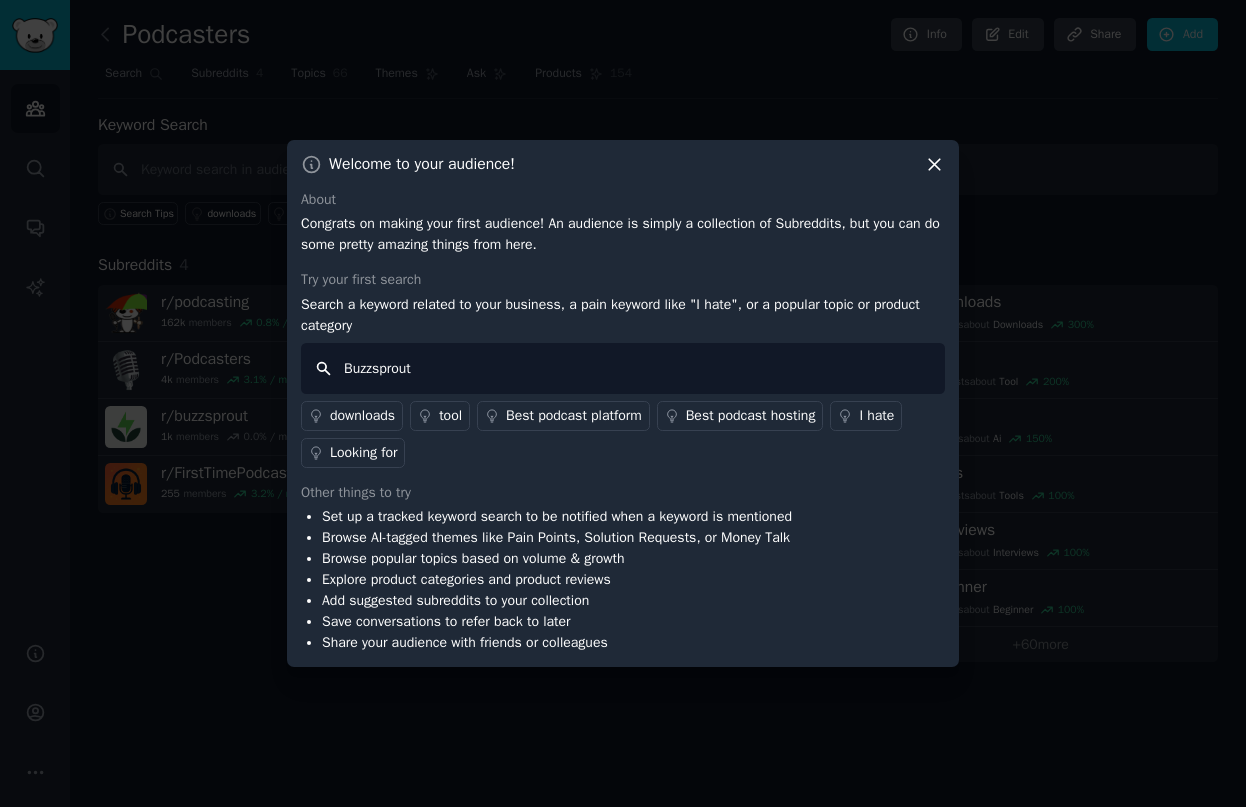 click on "Buzzsprout" at bounding box center (623, 368) 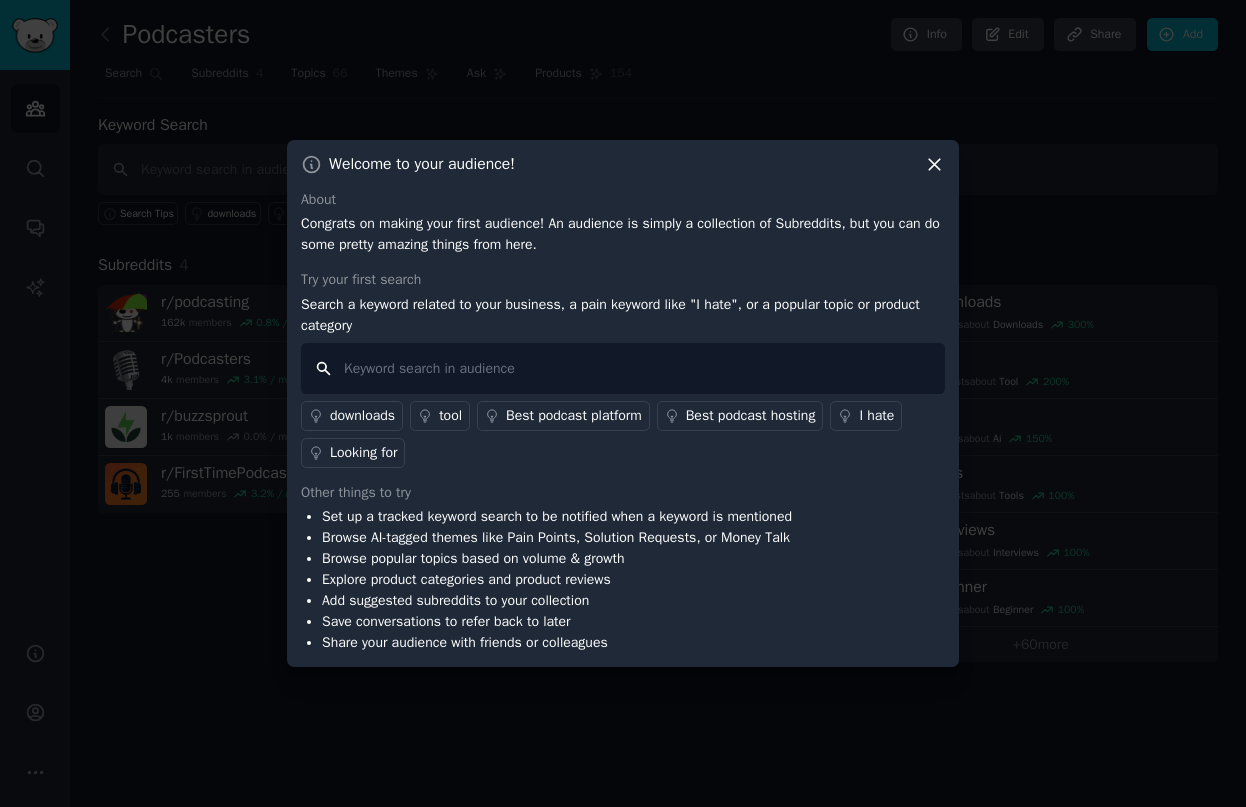 type 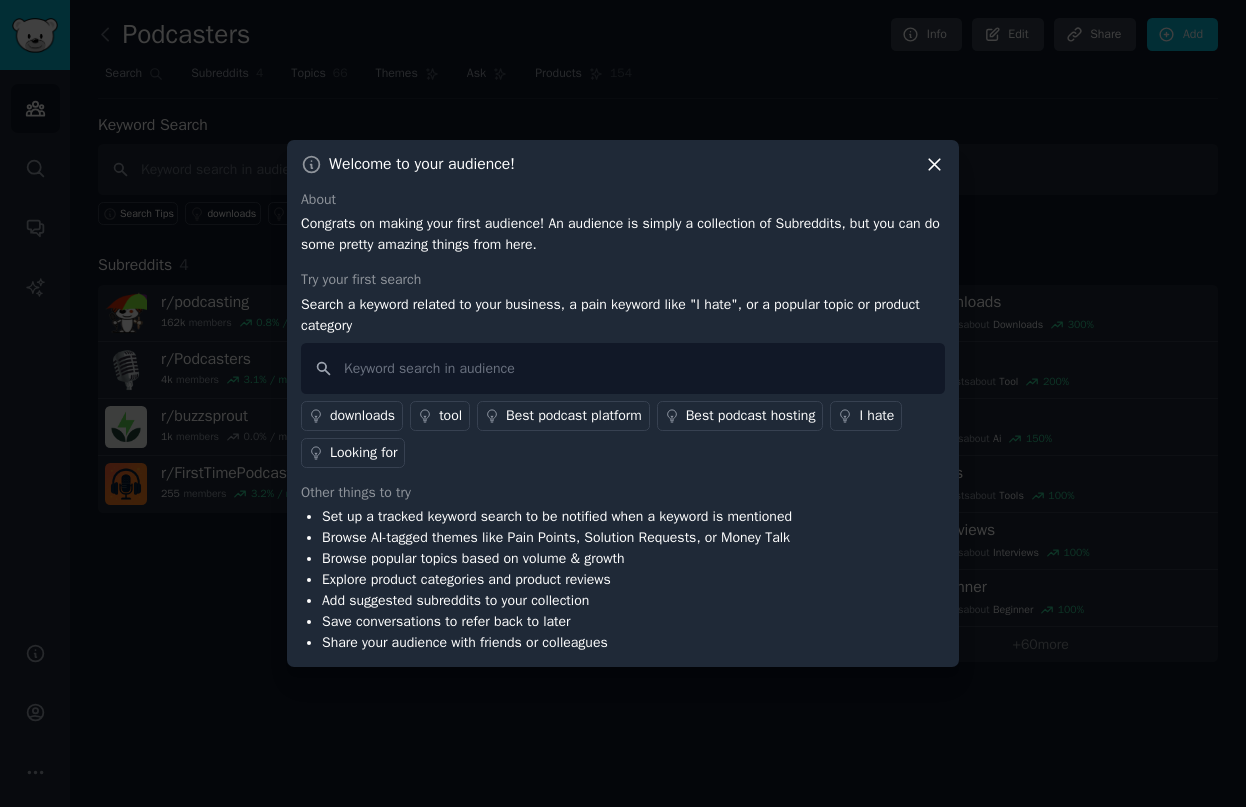 click on "Best podcast platform" at bounding box center [574, 415] 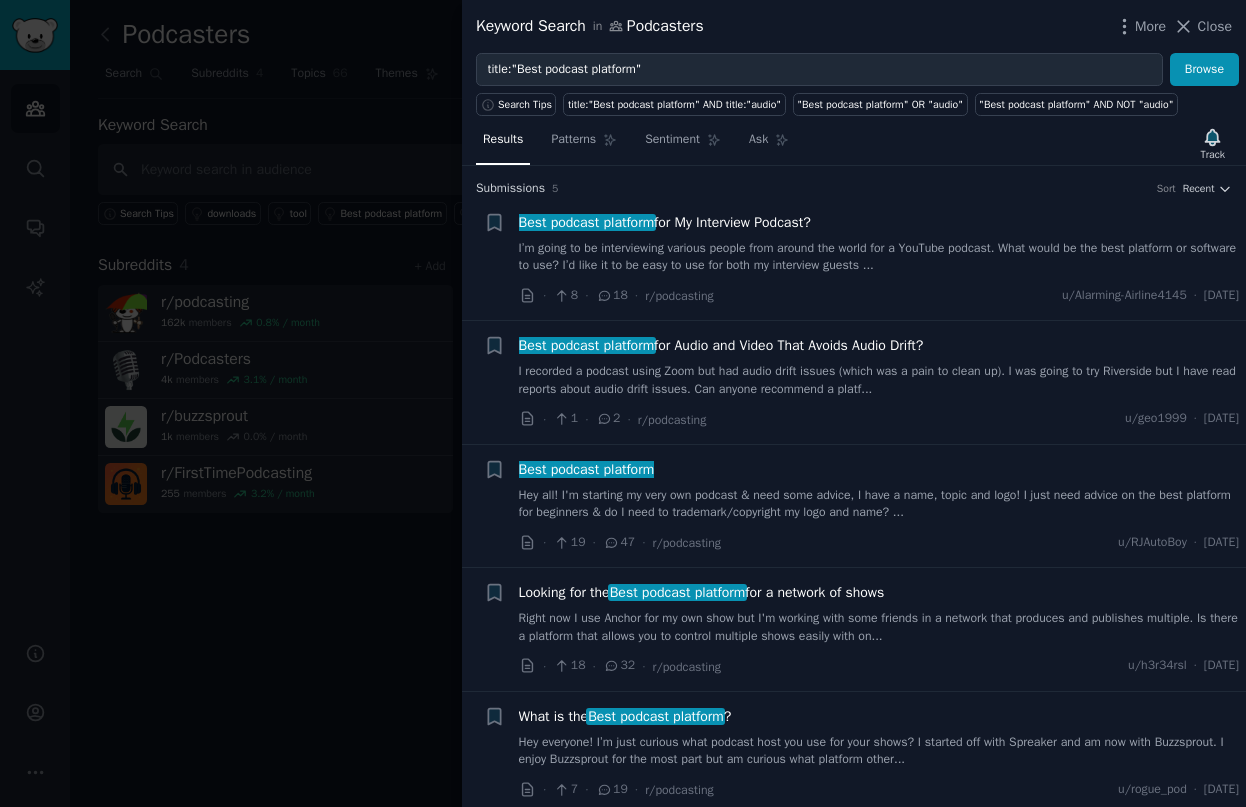 click on "I’m going to be interviewing various people from around the world for a YouTube podcast. What would be the best platform or software to use? I’d like it to be easy to use for both my interview guests ..." at bounding box center [879, 257] 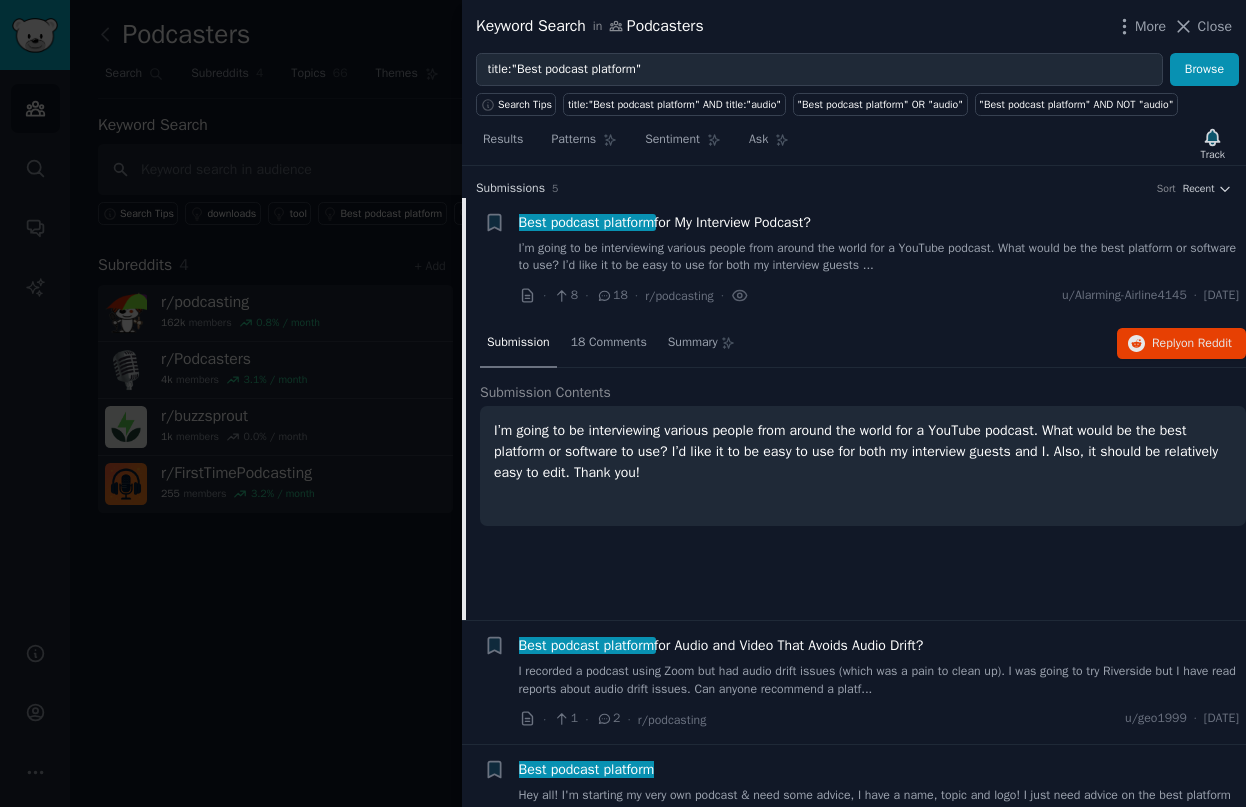 scroll, scrollTop: 31, scrollLeft: 0, axis: vertical 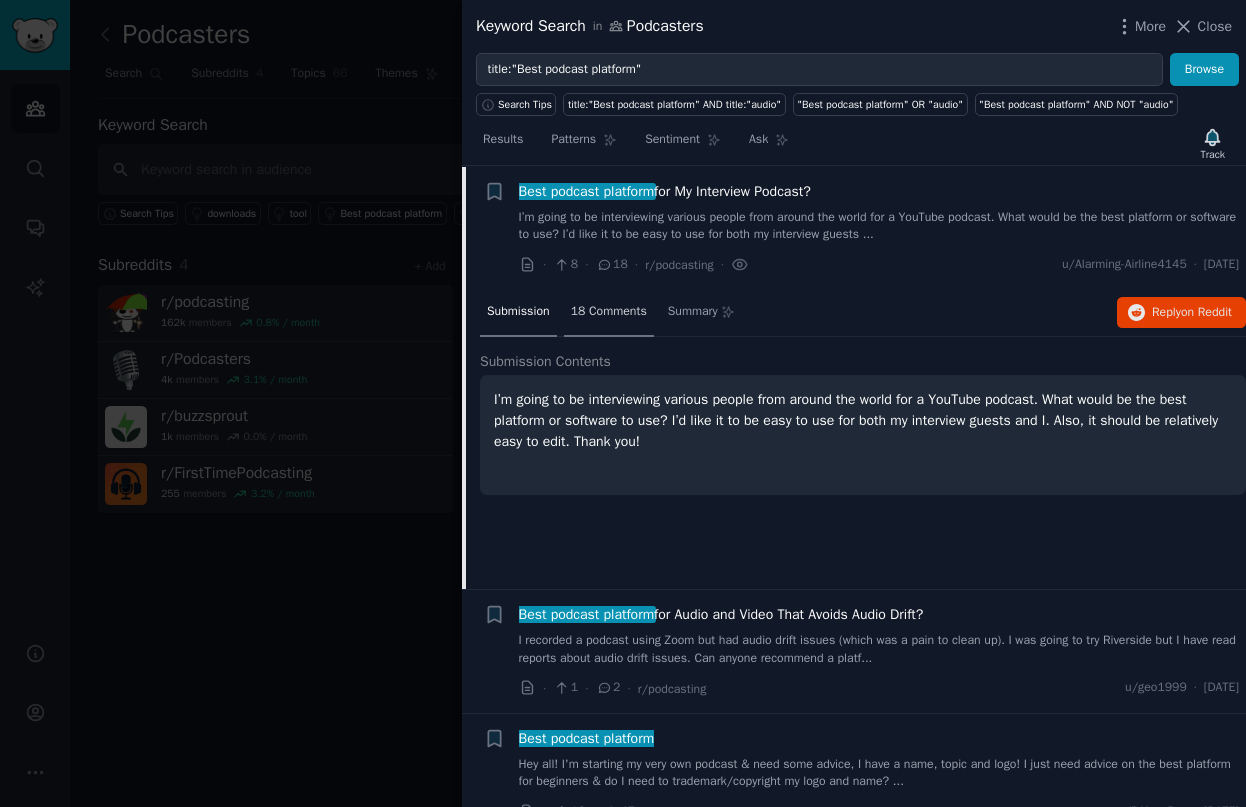 click on "18 Comments" at bounding box center (609, 312) 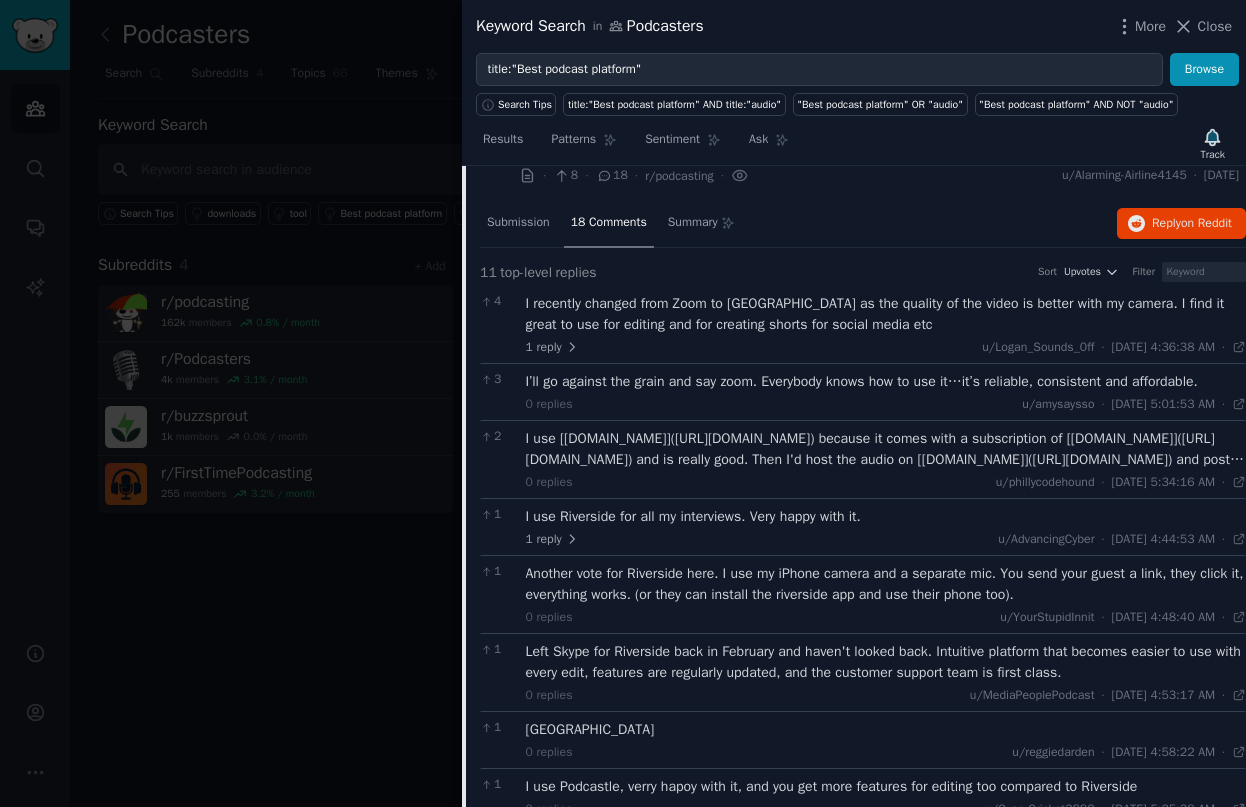 scroll, scrollTop: 111, scrollLeft: 0, axis: vertical 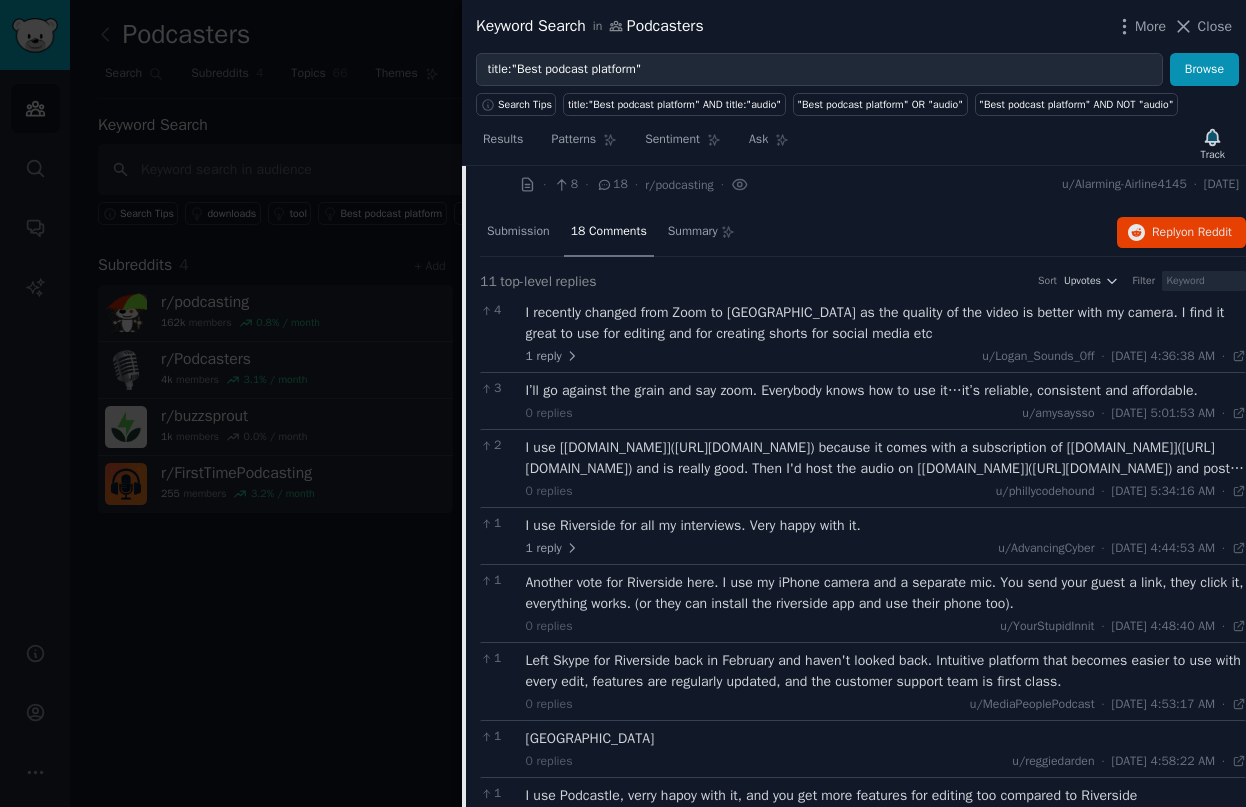 click at bounding box center [623, 403] 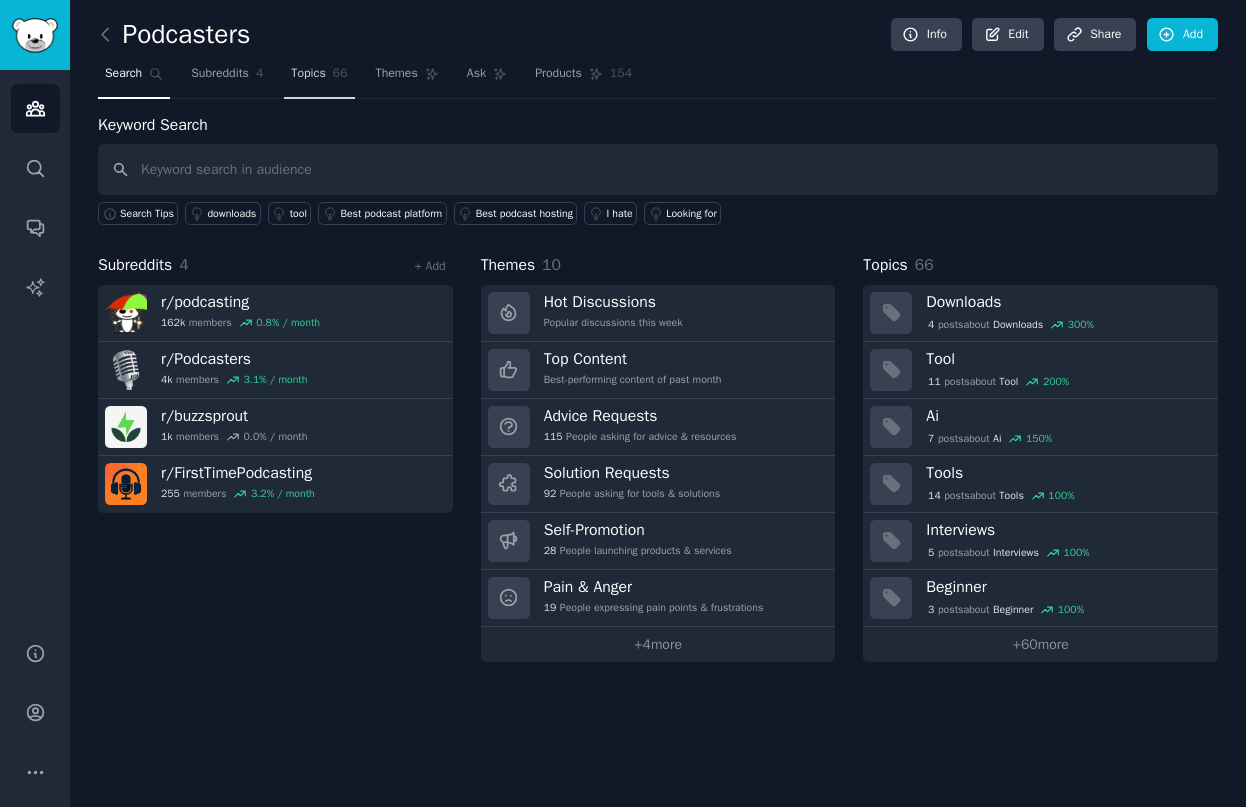 click on "Topics" at bounding box center (308, 74) 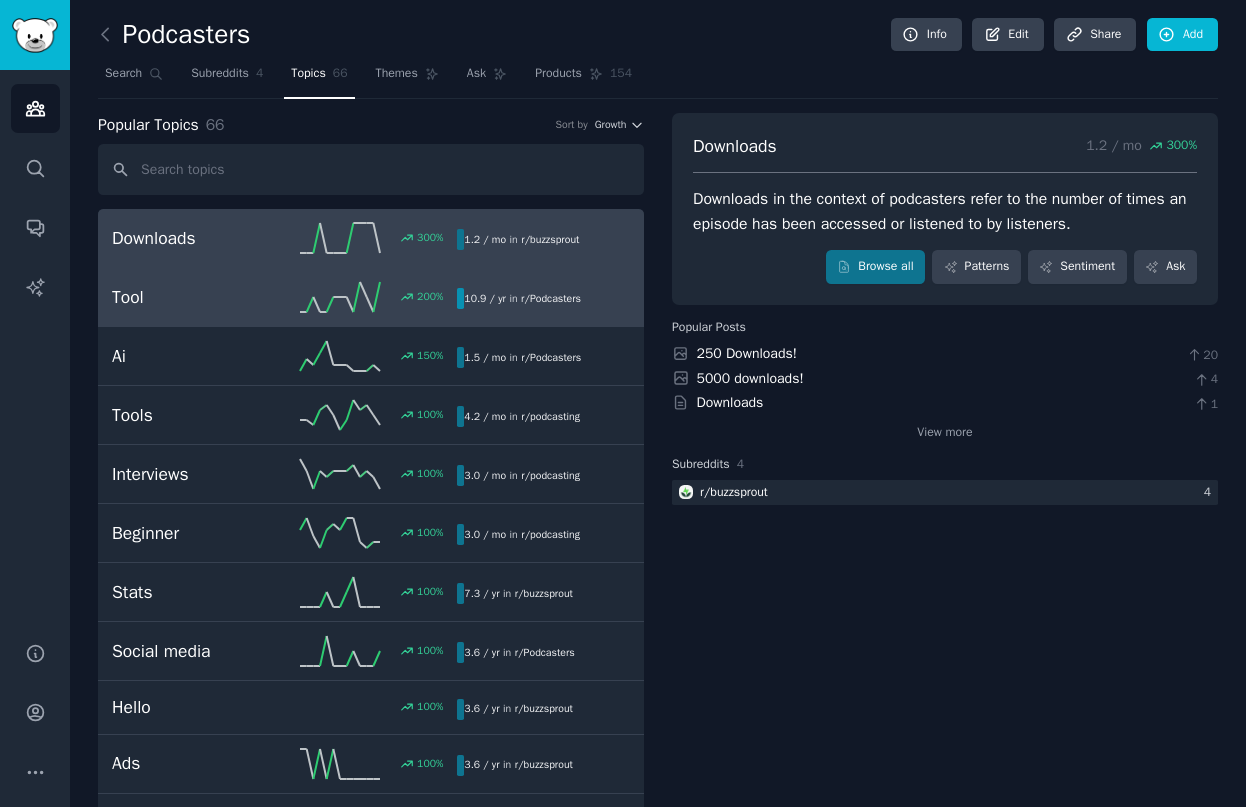 click on "Tool" at bounding box center [198, 297] 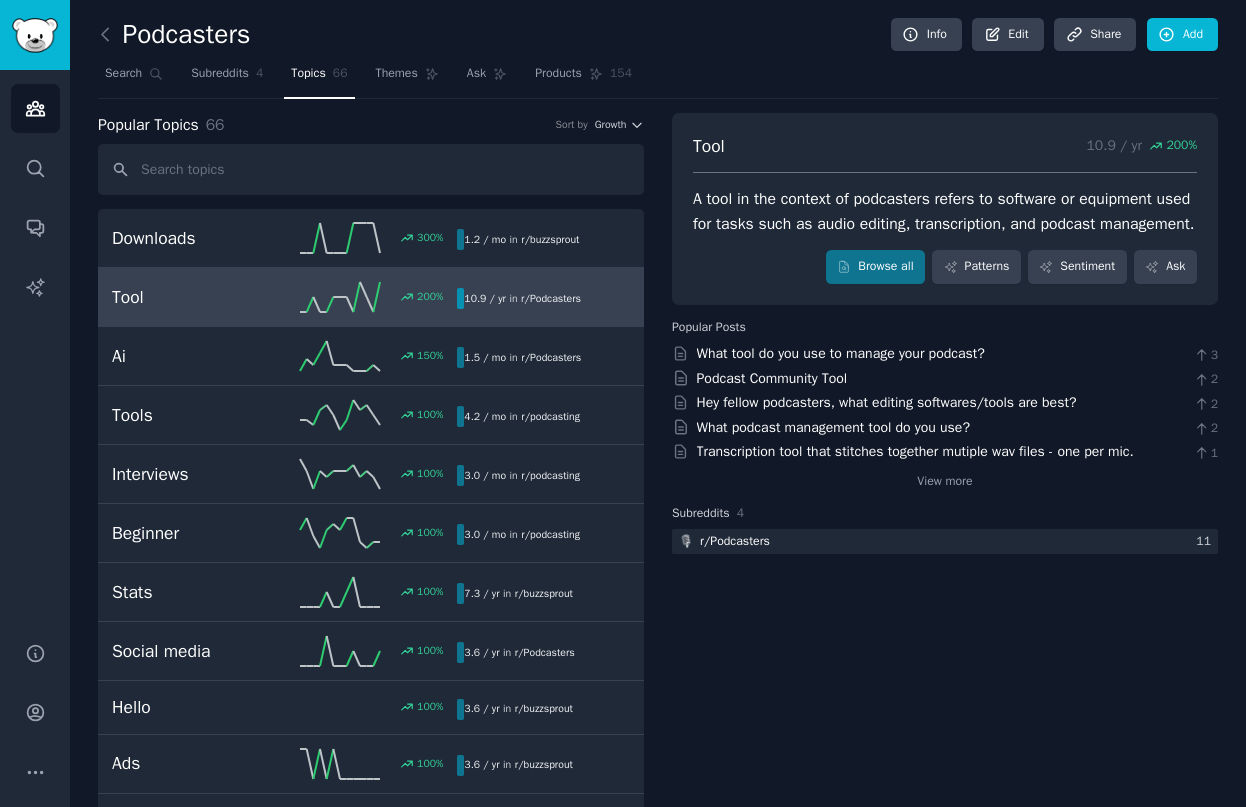 scroll, scrollTop: 19, scrollLeft: 0, axis: vertical 